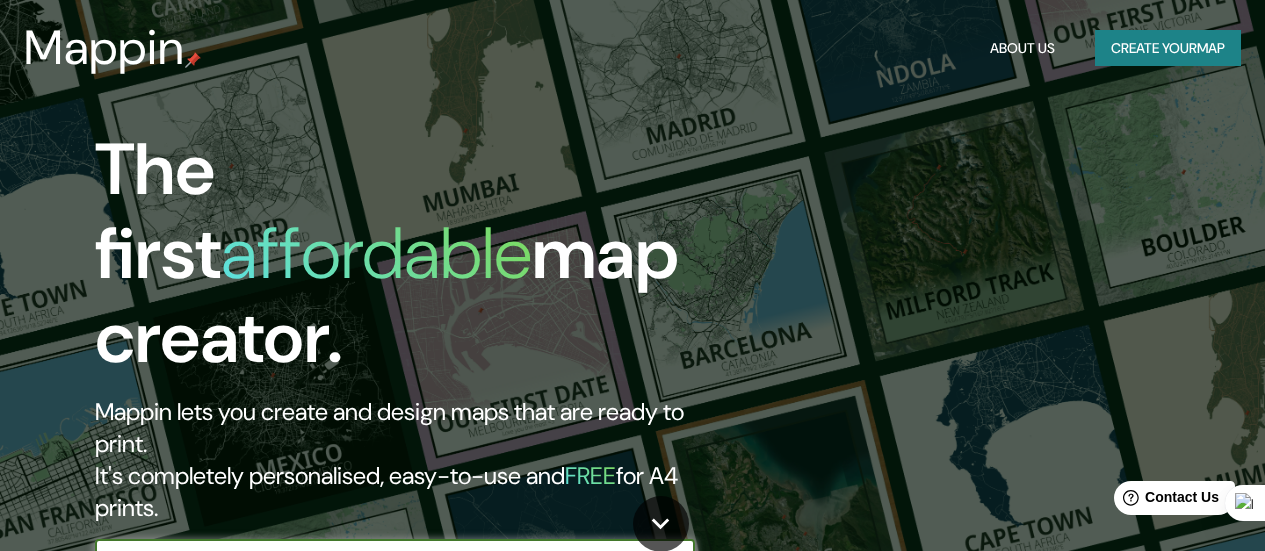 scroll, scrollTop: 100, scrollLeft: 0, axis: vertical 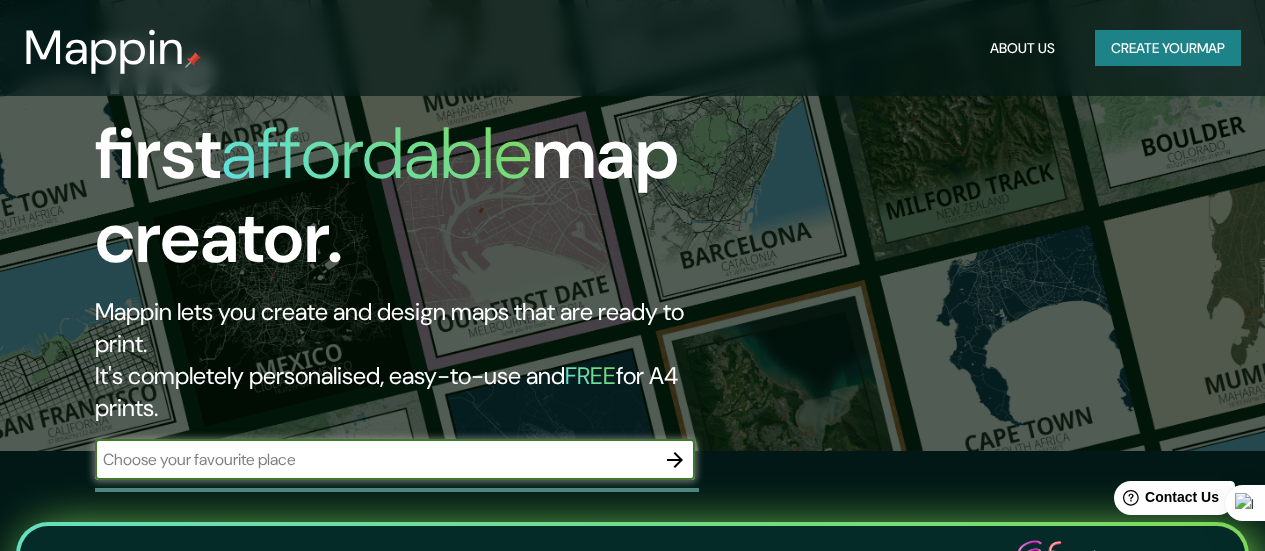 click at bounding box center [375, 459] 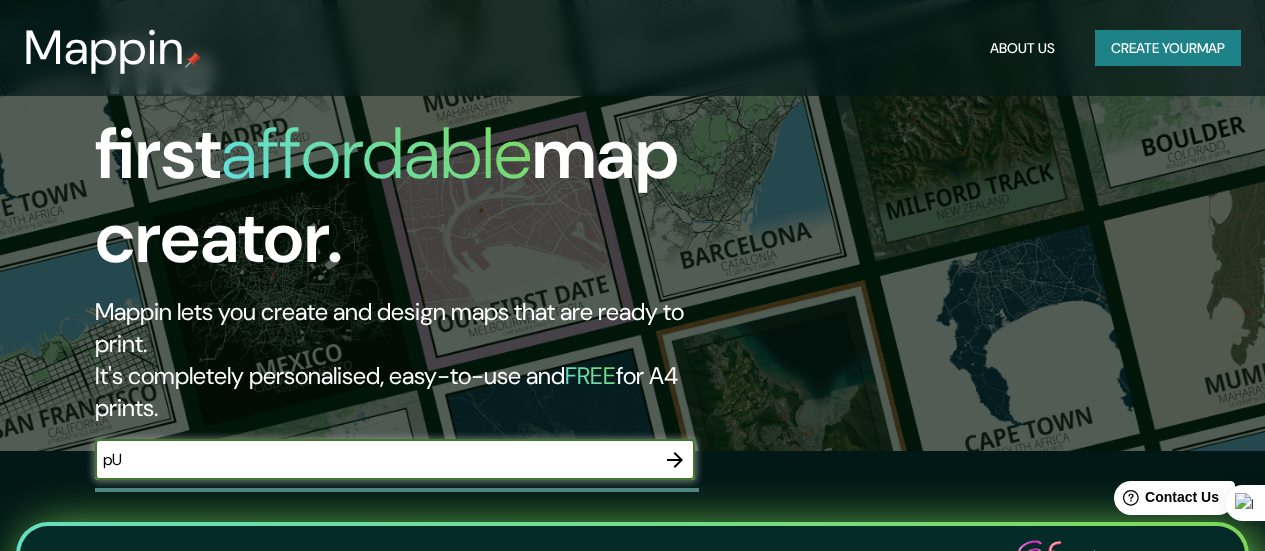type on "p" 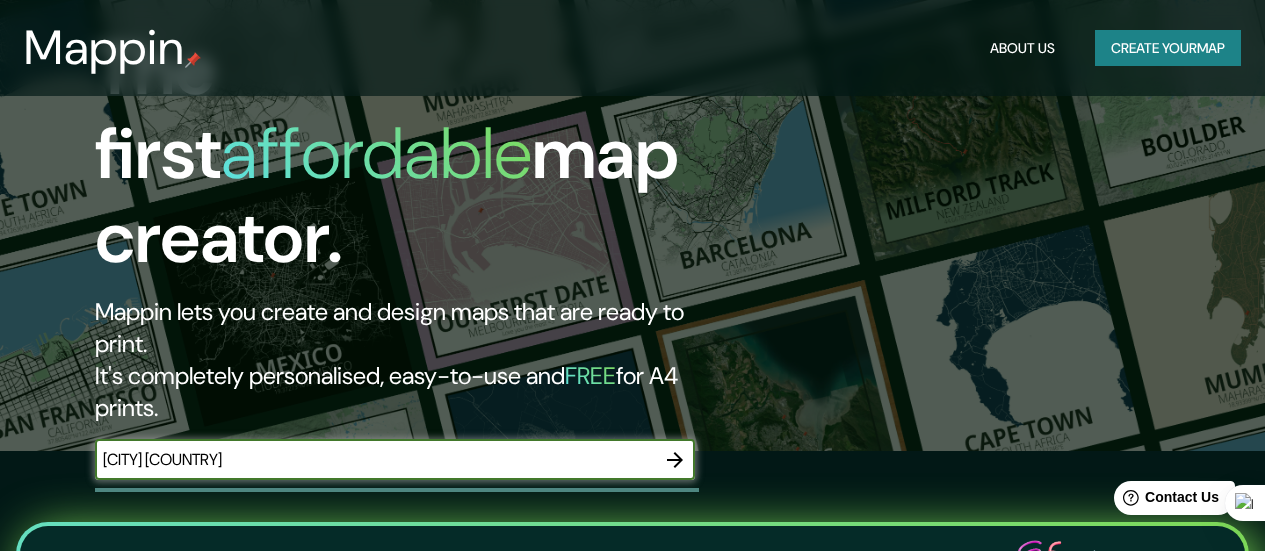 type on "[CITY] [COUNTRY]" 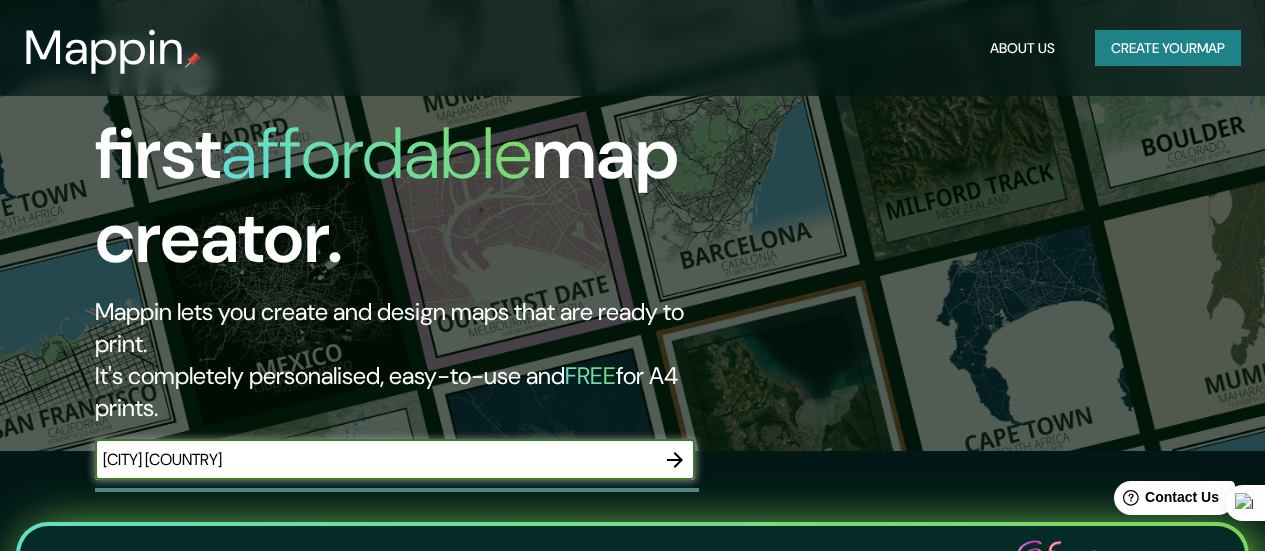 click 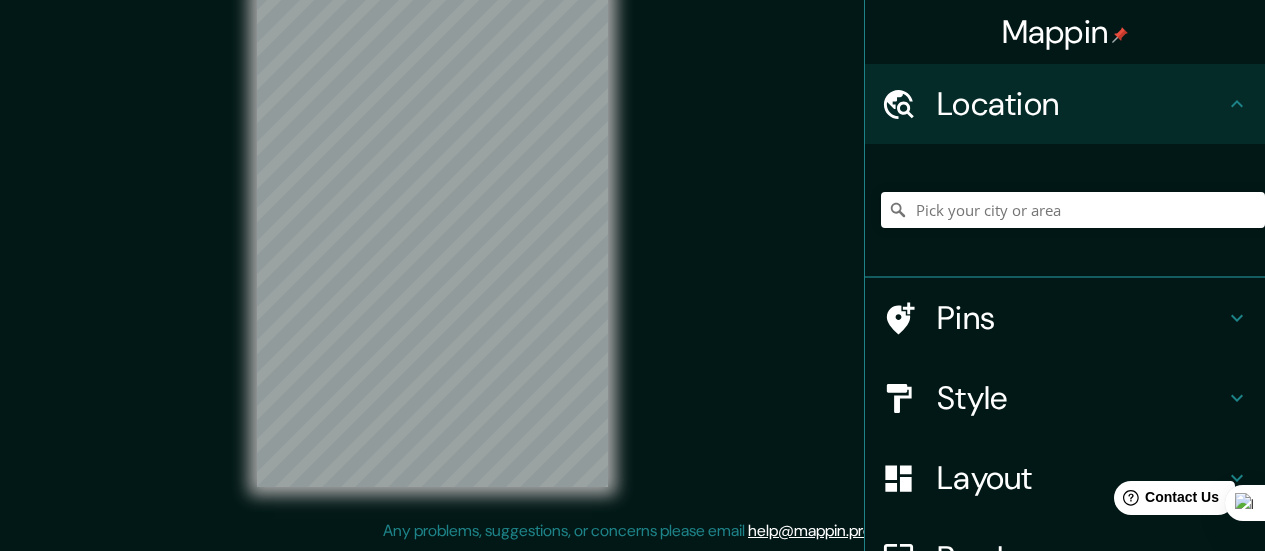 scroll, scrollTop: 0, scrollLeft: 0, axis: both 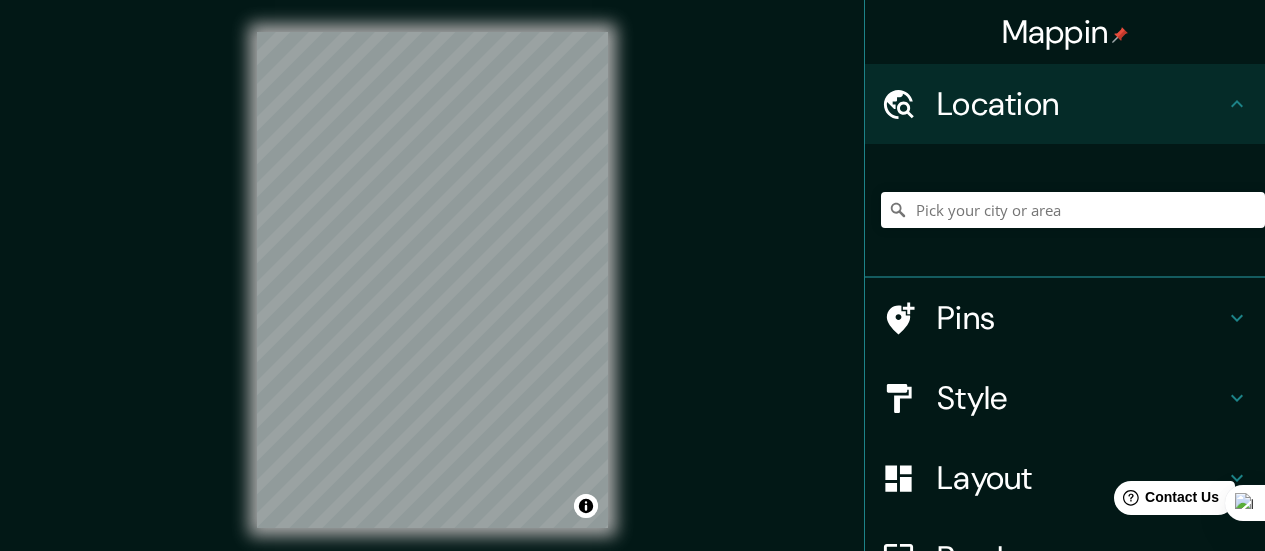 click on "Style" at bounding box center [1081, 398] 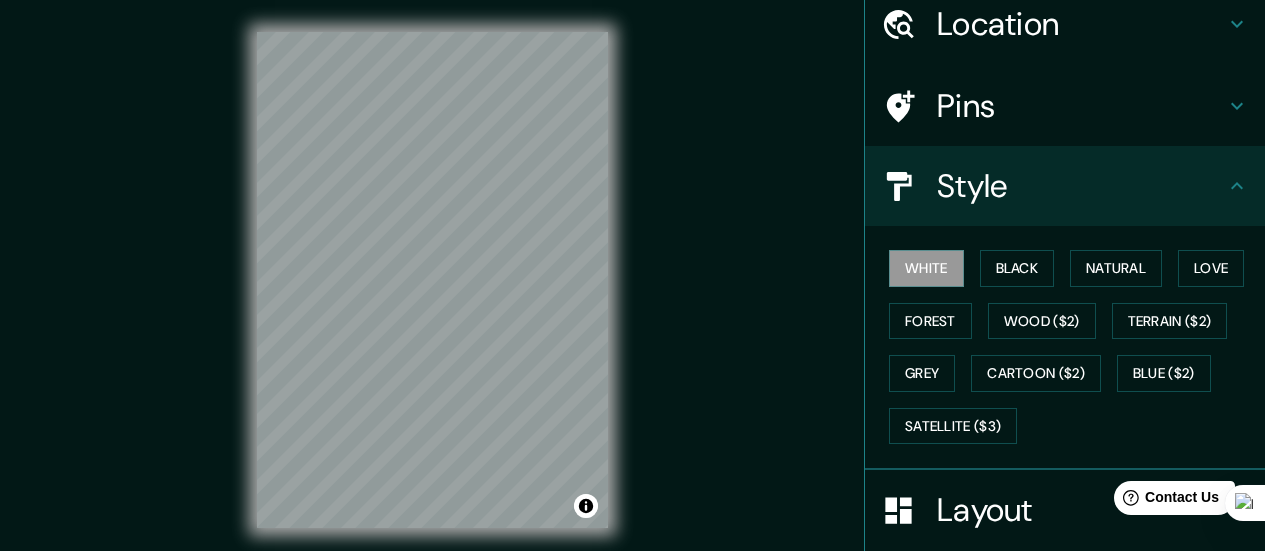 scroll, scrollTop: 100, scrollLeft: 0, axis: vertical 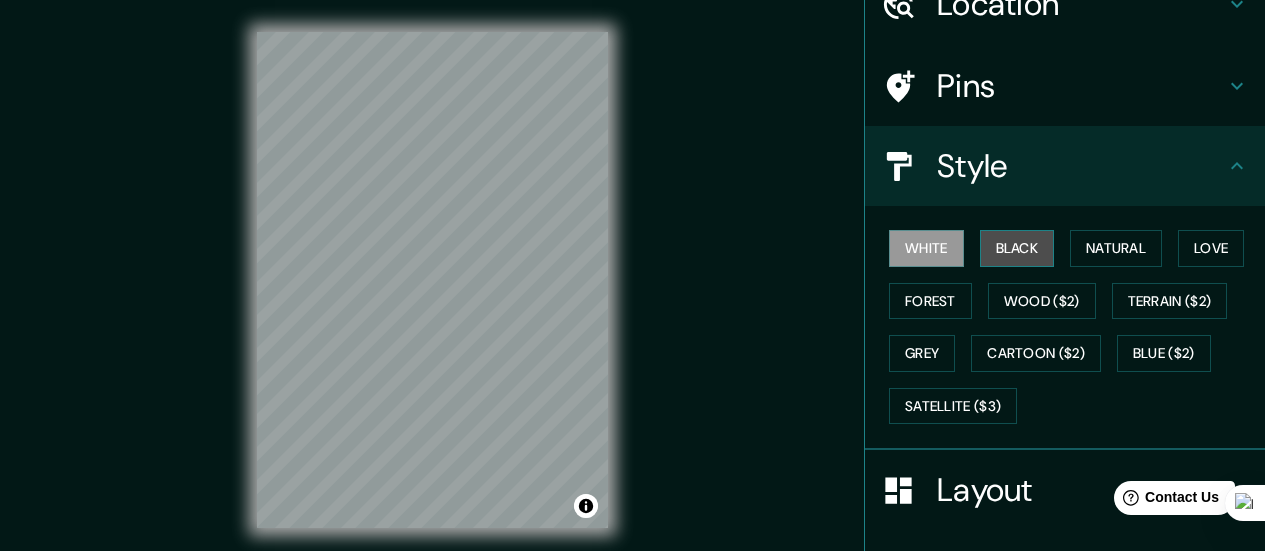click on "Black" at bounding box center [1017, 248] 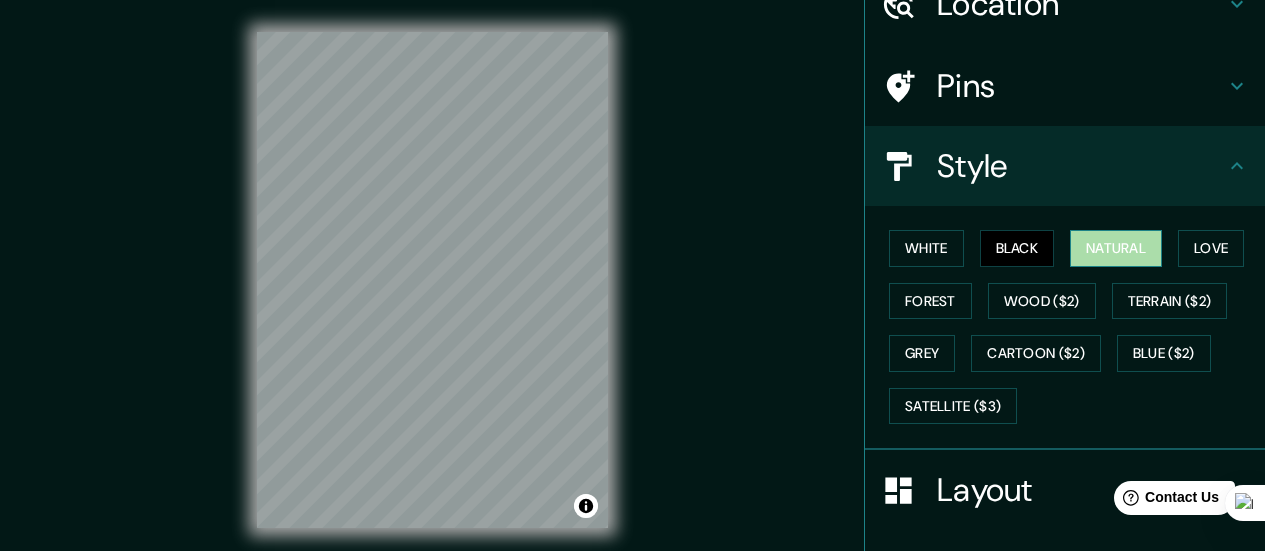 click on "Natural" at bounding box center [1116, 248] 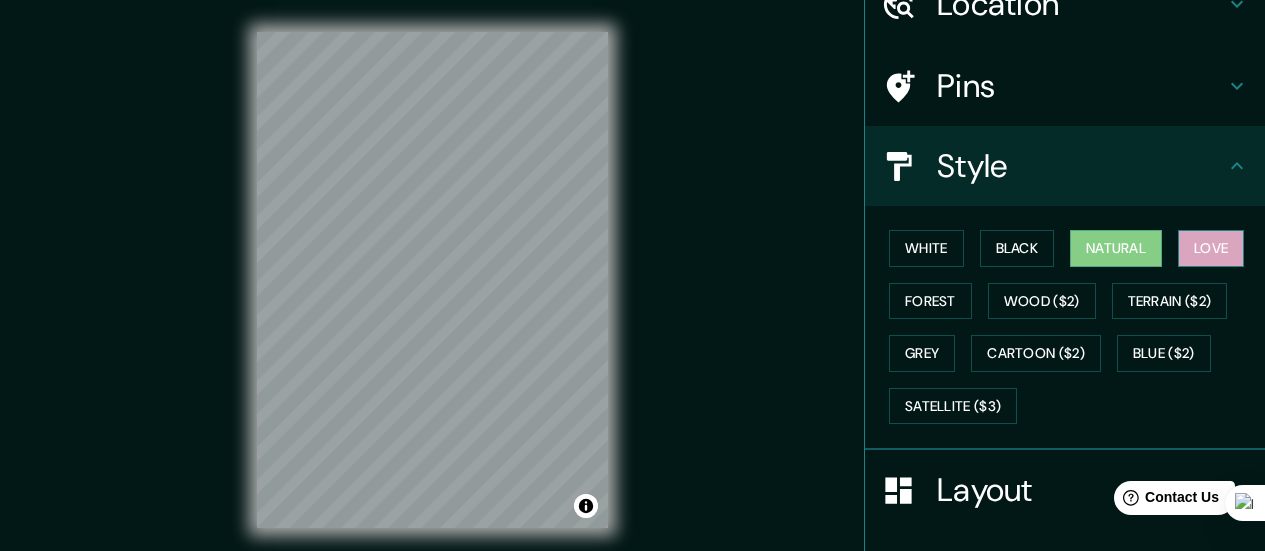 click on "Love" at bounding box center [1211, 248] 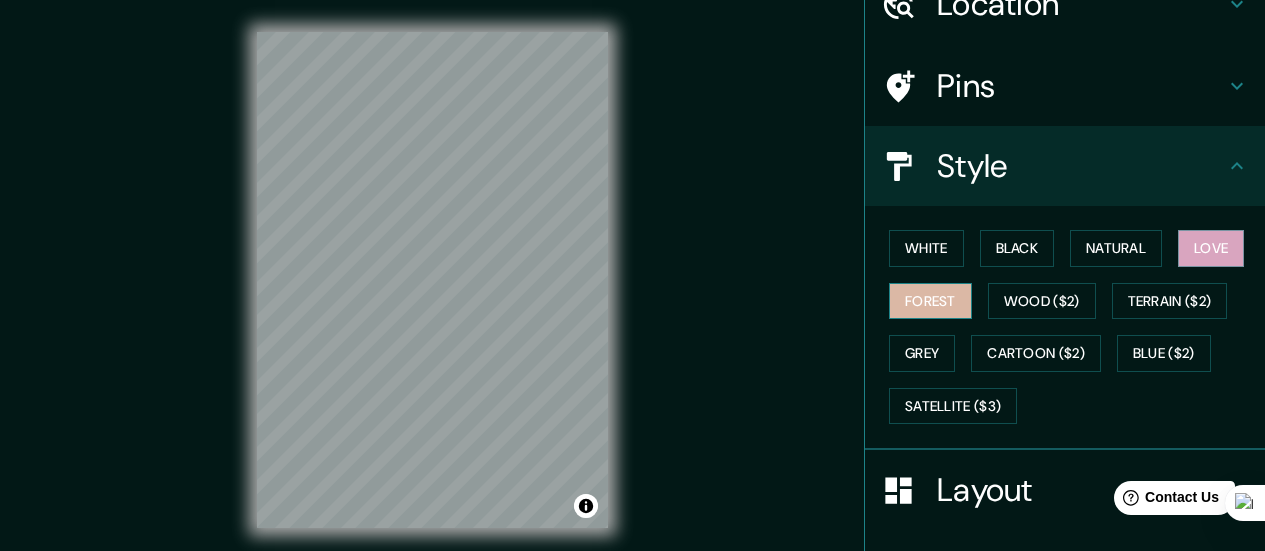 click on "Forest" at bounding box center [930, 301] 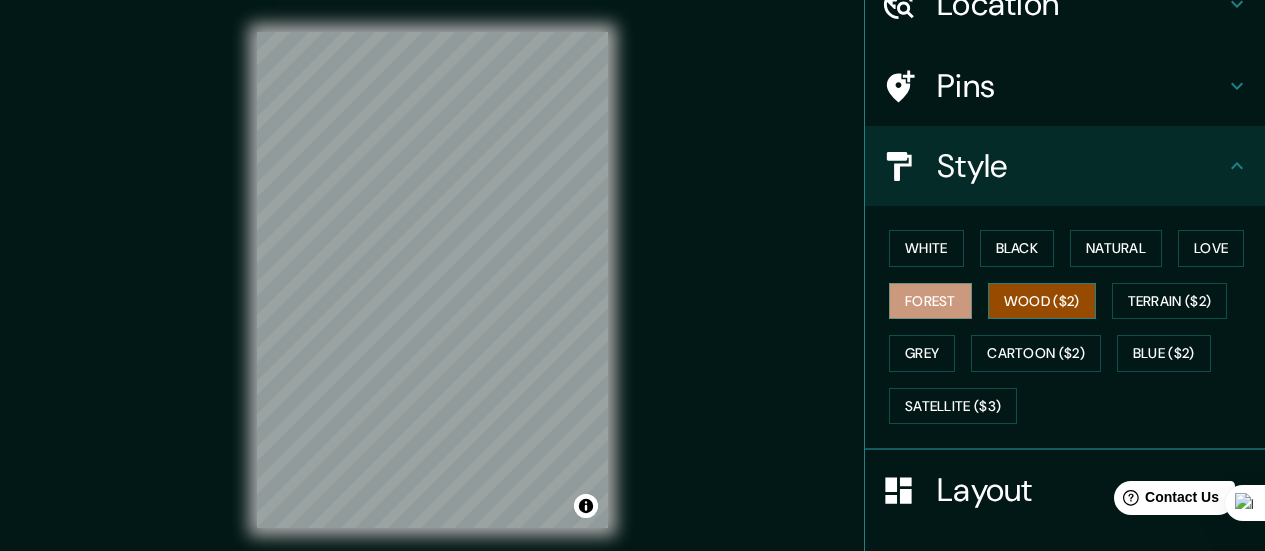 click on "Wood ($2)" at bounding box center (1042, 301) 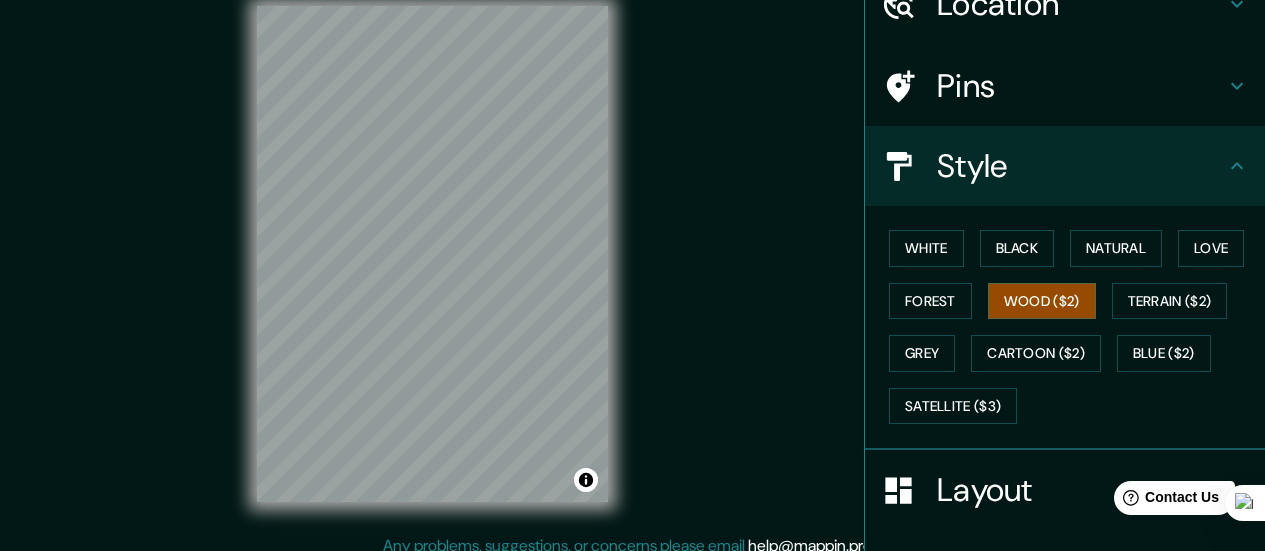 scroll, scrollTop: 41, scrollLeft: 0, axis: vertical 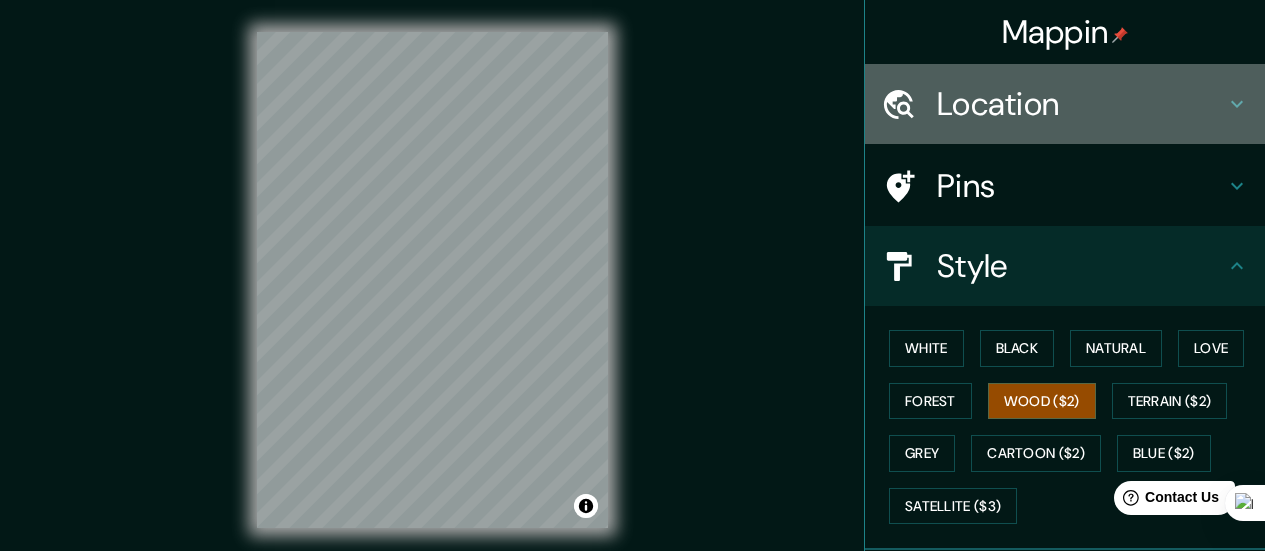 click on "Location" at bounding box center (1065, 104) 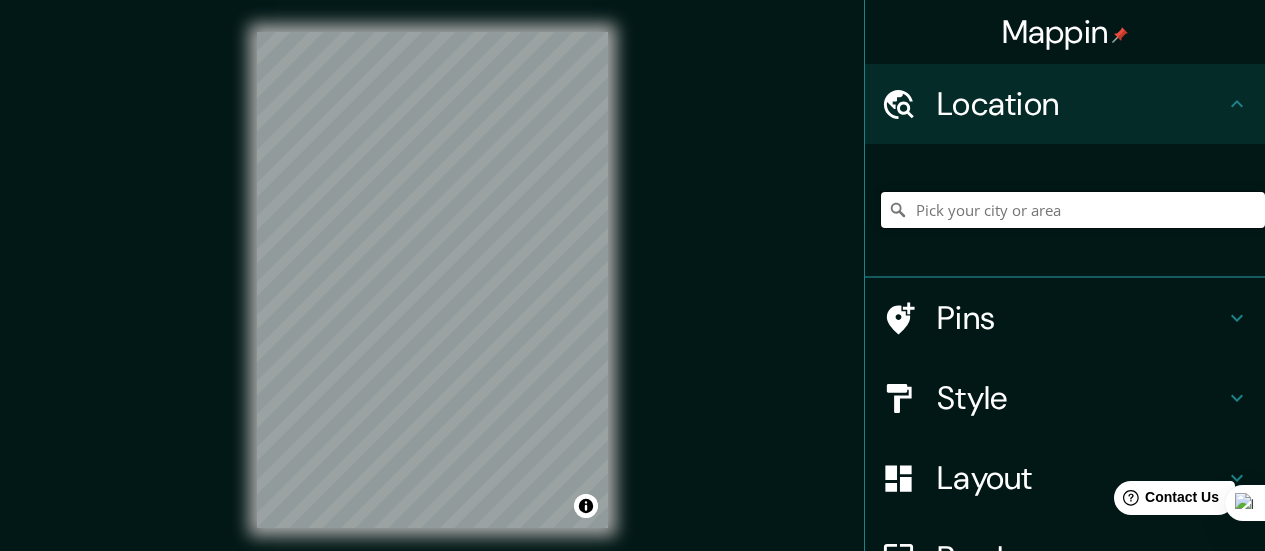 click at bounding box center (1073, 210) 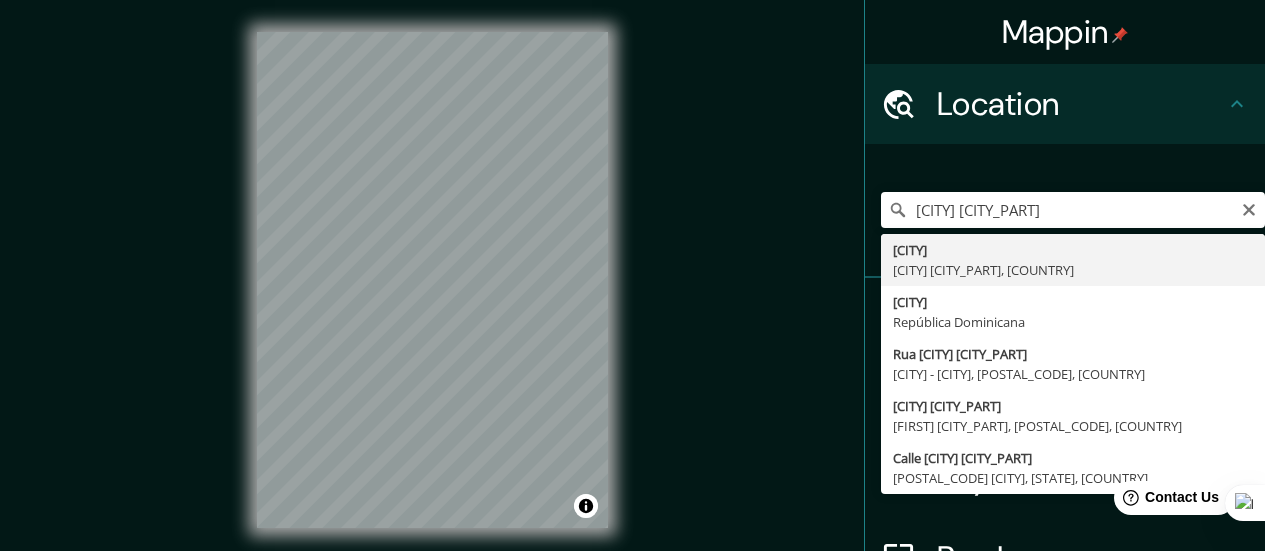 type on "[CITY] [CITY_PART], [CITY_PART], [COUNTRY]" 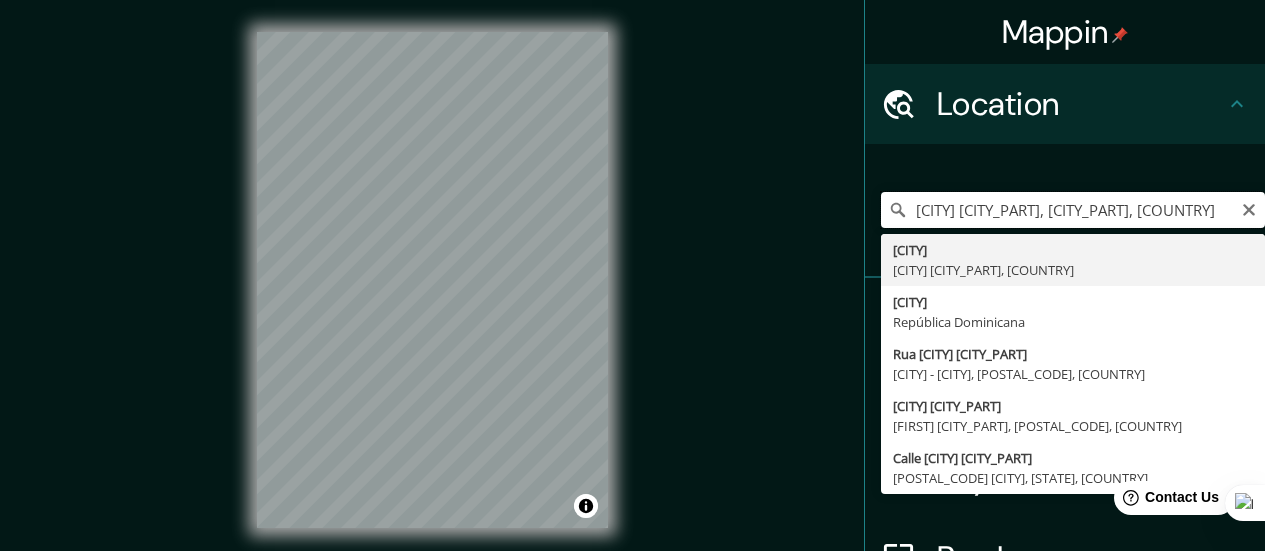 scroll, scrollTop: 0, scrollLeft: 0, axis: both 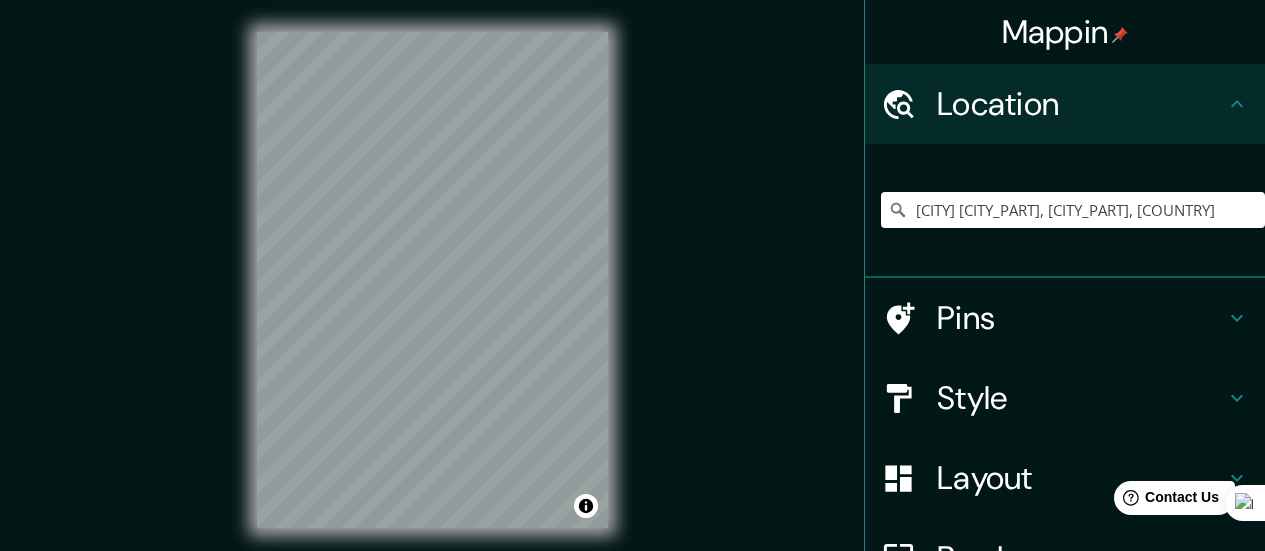 click on "© Mapbox   © OpenStreetMap   Improve this map" at bounding box center (432, 280) 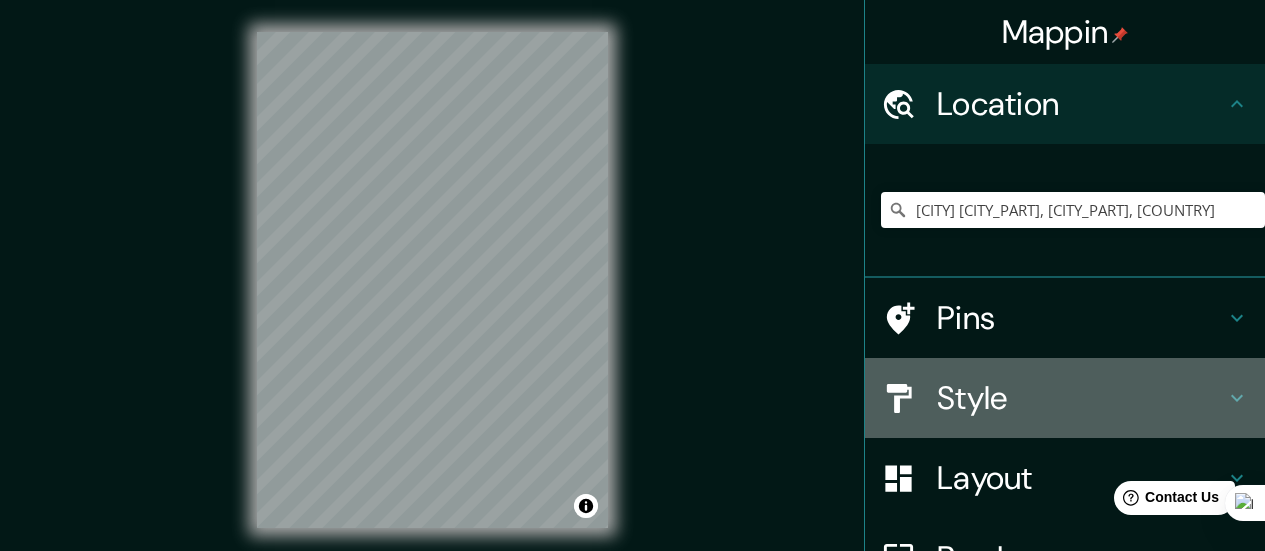 click on "Style" at bounding box center [1081, 398] 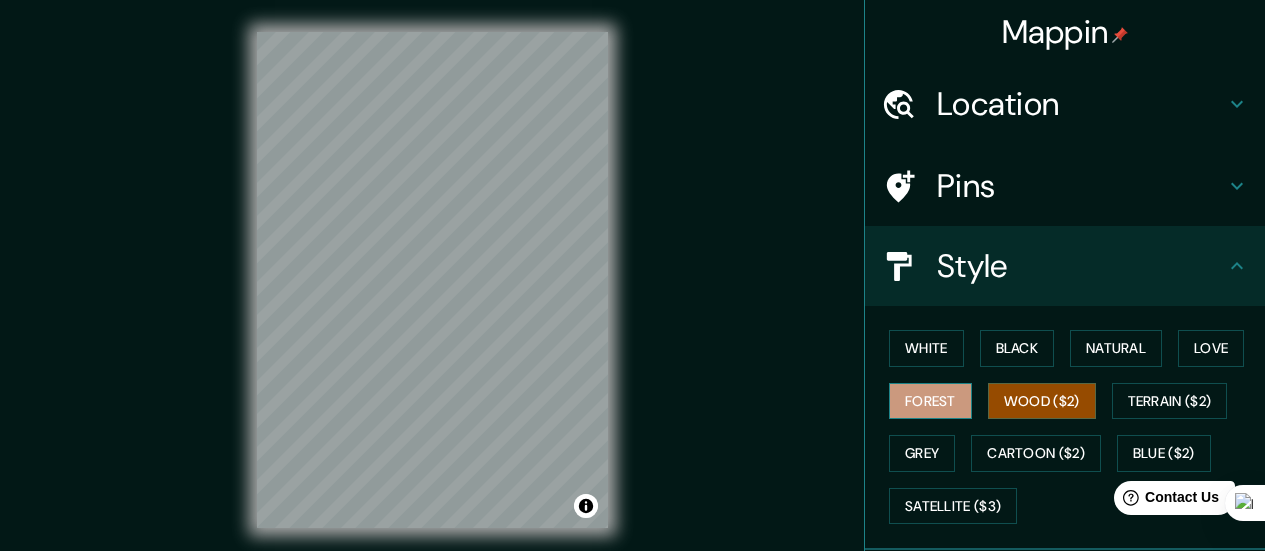 drag, startPoint x: 962, startPoint y: 401, endPoint x: 952, endPoint y: 403, distance: 10.198039 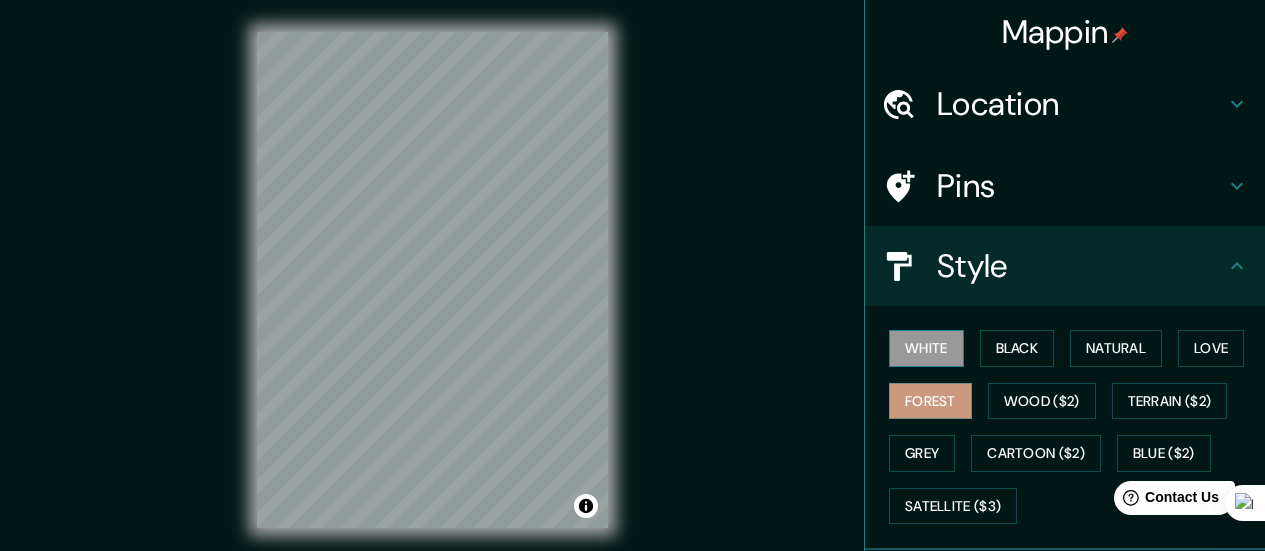 click on "White" at bounding box center (926, 348) 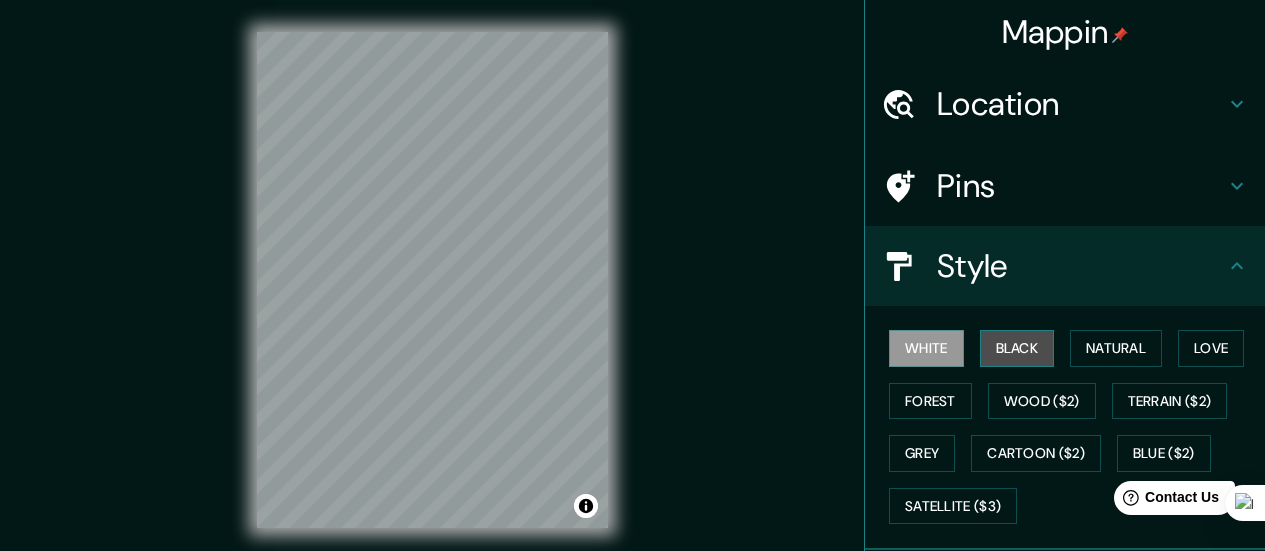 click on "Black" at bounding box center [1017, 348] 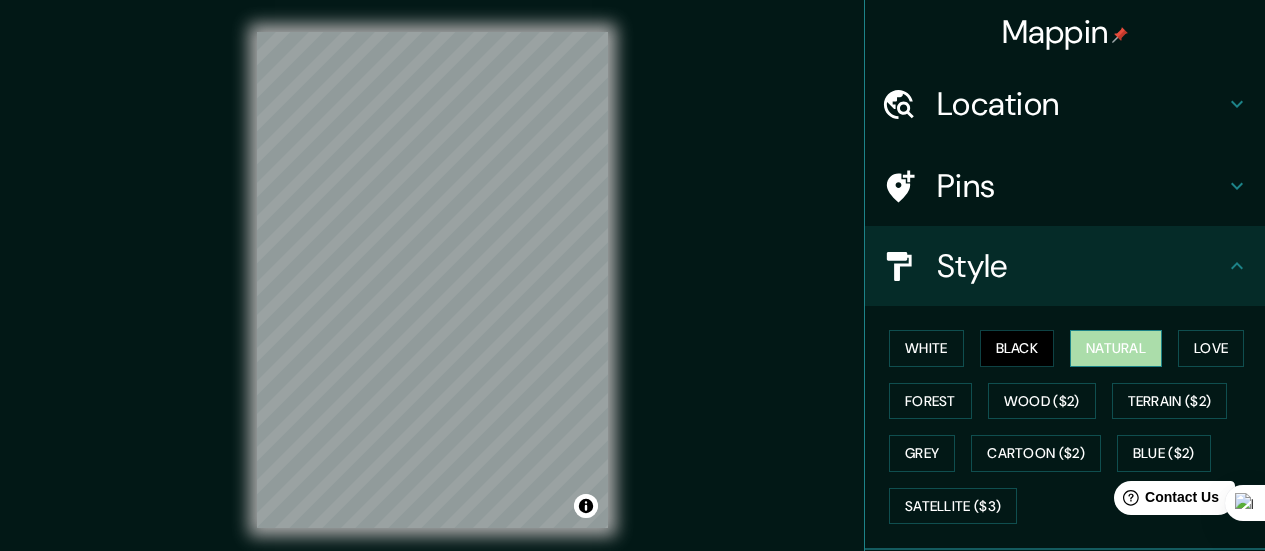 click on "Natural" at bounding box center [1116, 348] 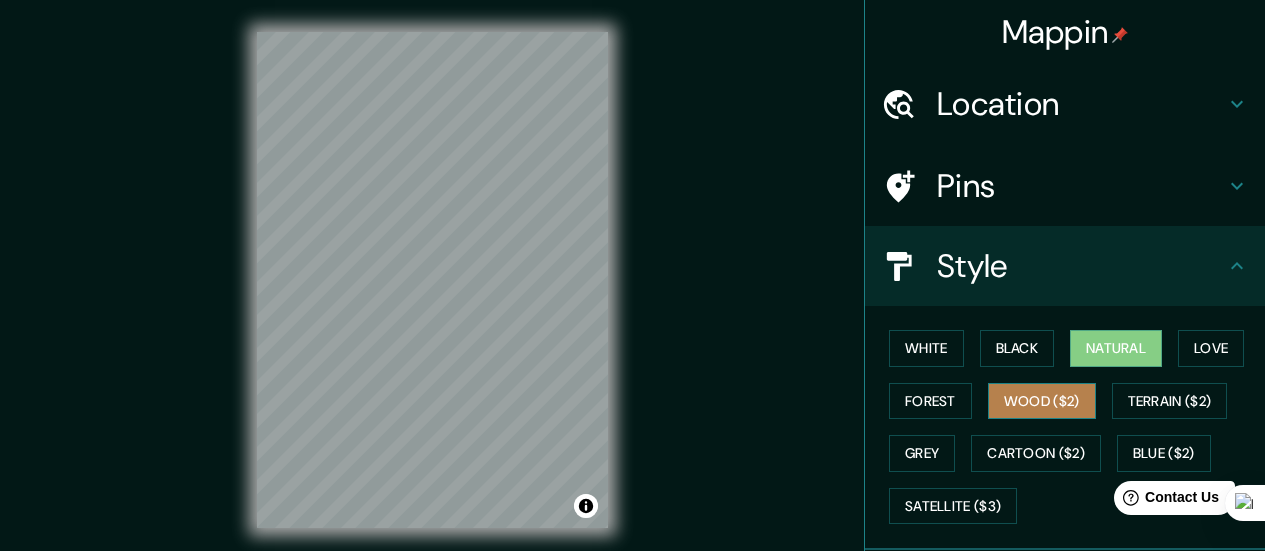 click on "Wood ($2)" at bounding box center (1042, 401) 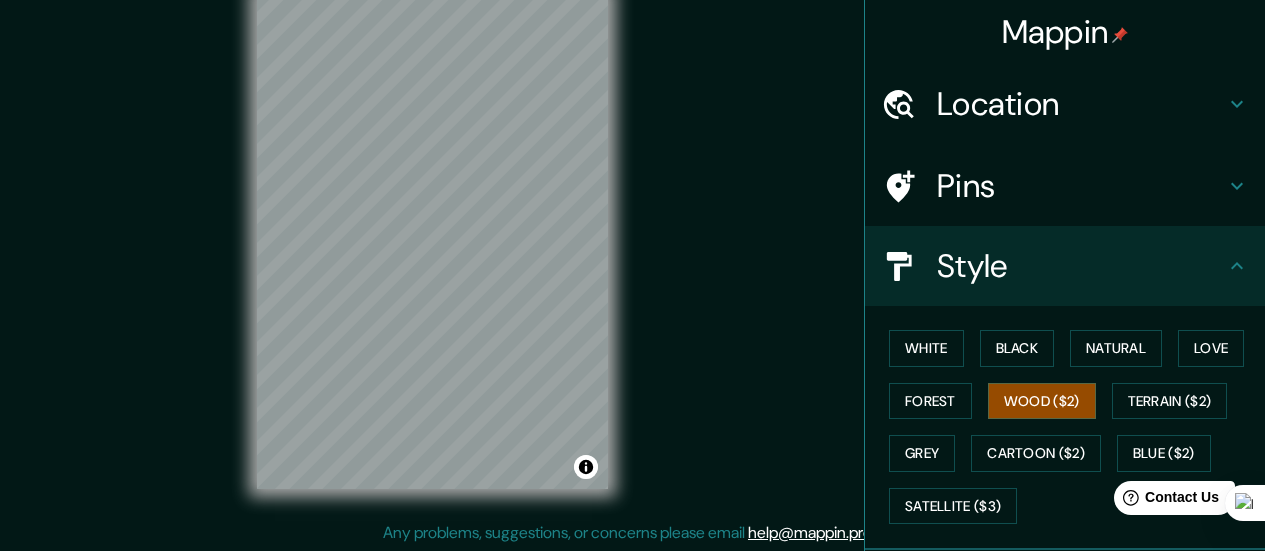 scroll, scrollTop: 41, scrollLeft: 0, axis: vertical 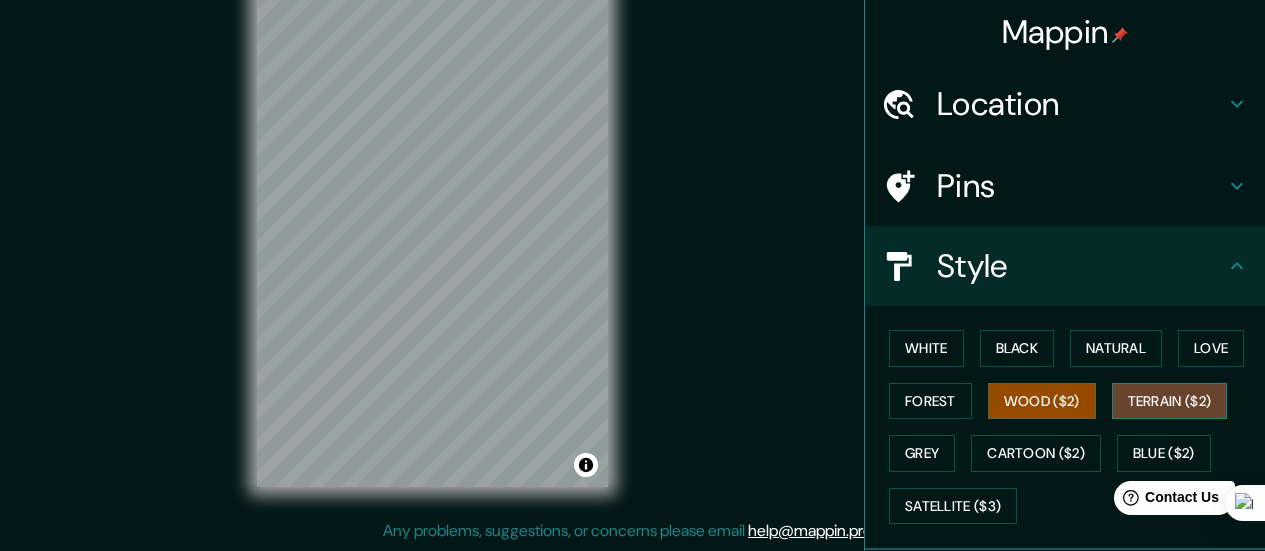 click on "Terrain ($2)" at bounding box center (1170, 401) 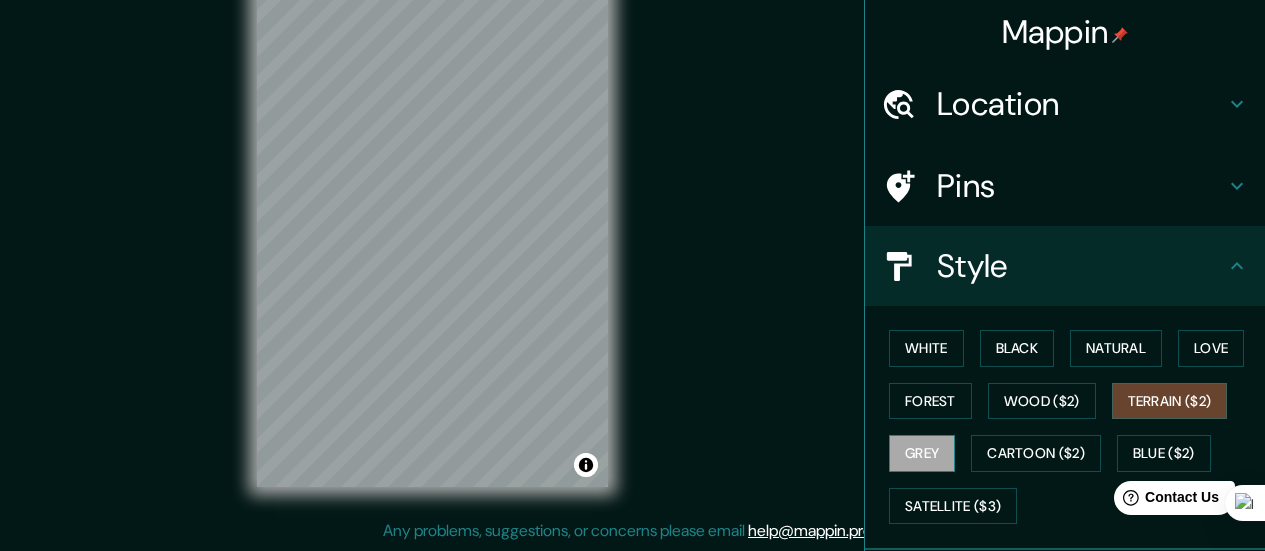 click on "Grey" at bounding box center (922, 453) 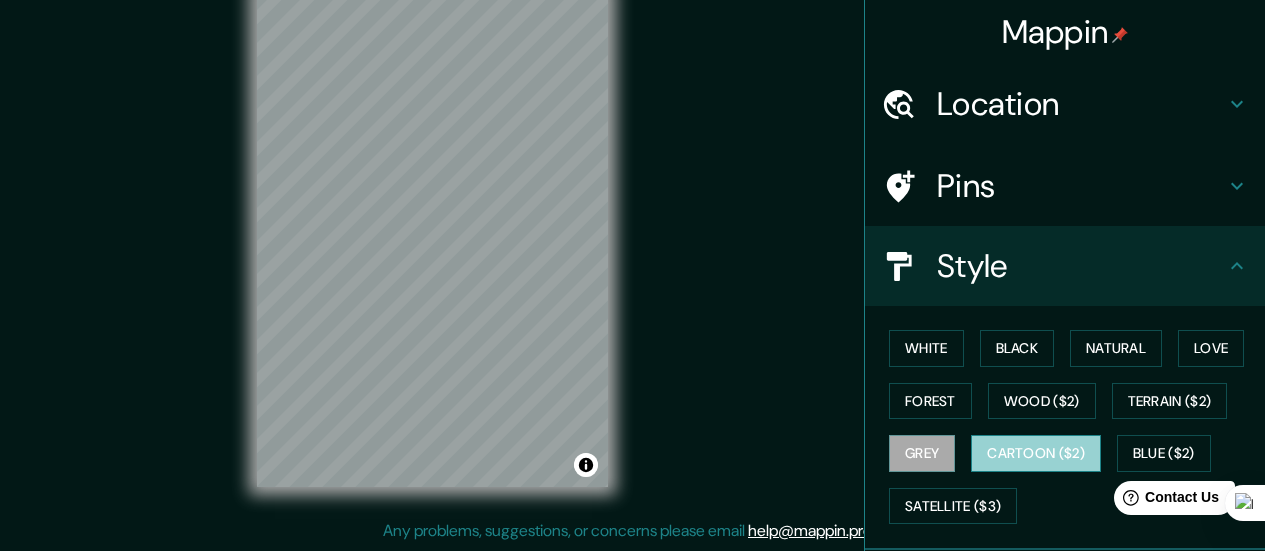 click on "Cartoon ($2)" at bounding box center [1036, 453] 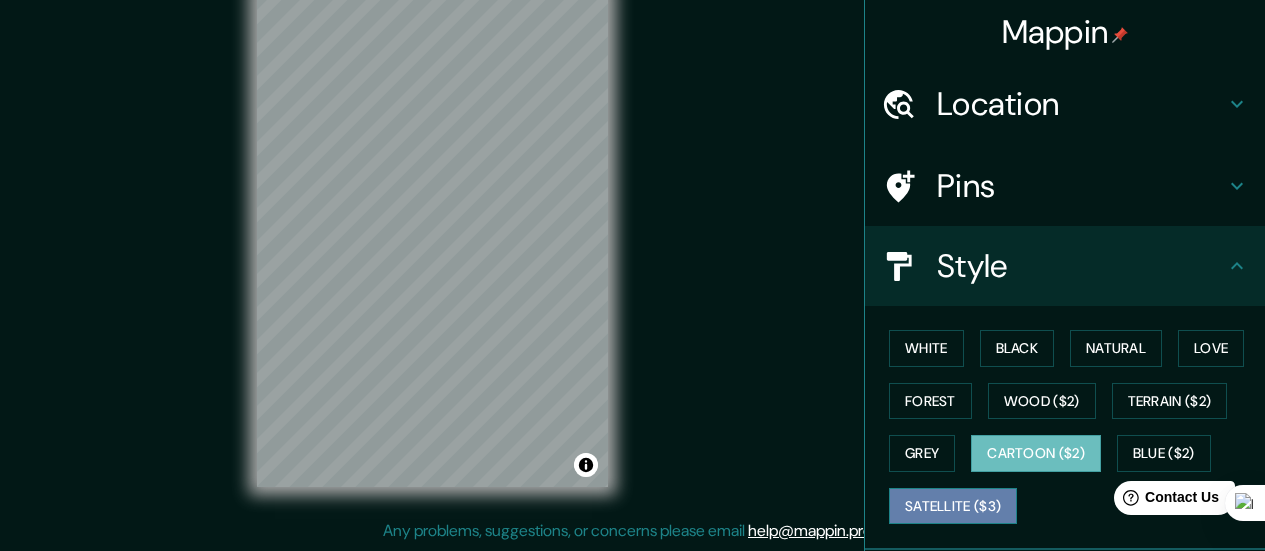 click on "Satellite ($3)" at bounding box center (953, 506) 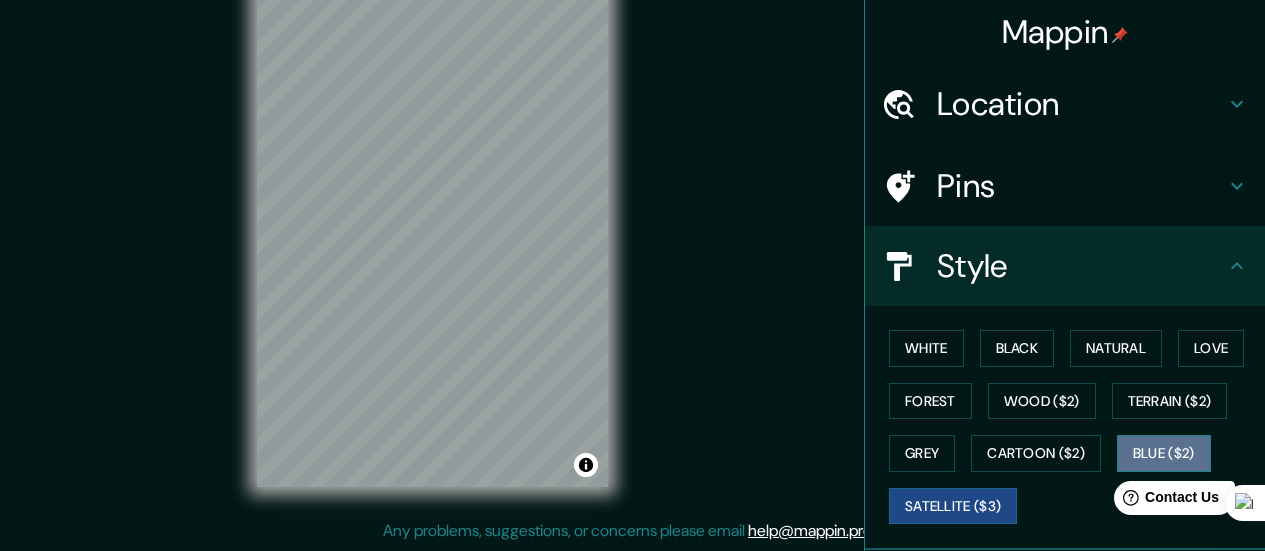 click on "Blue ($2)" at bounding box center [1164, 453] 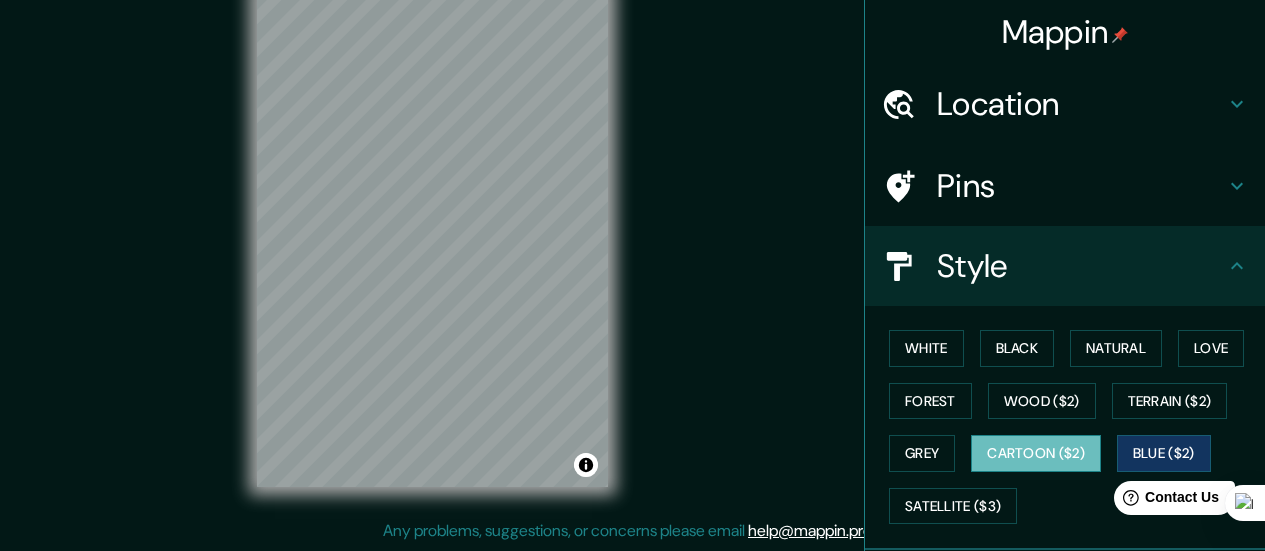 click on "Cartoon ($2)" at bounding box center [1036, 453] 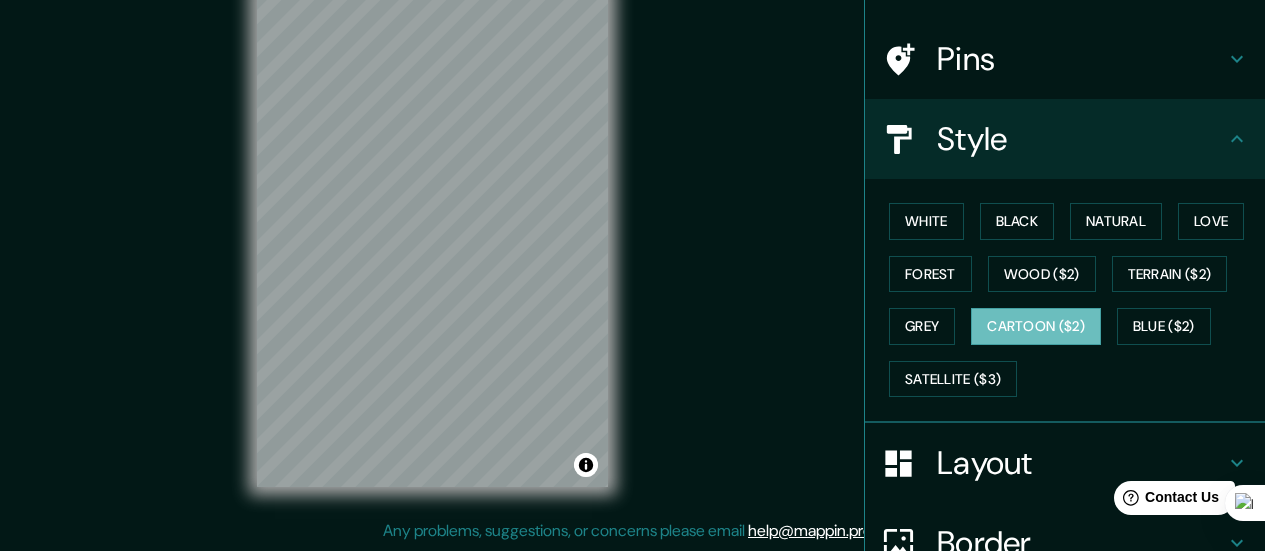 scroll, scrollTop: 300, scrollLeft: 0, axis: vertical 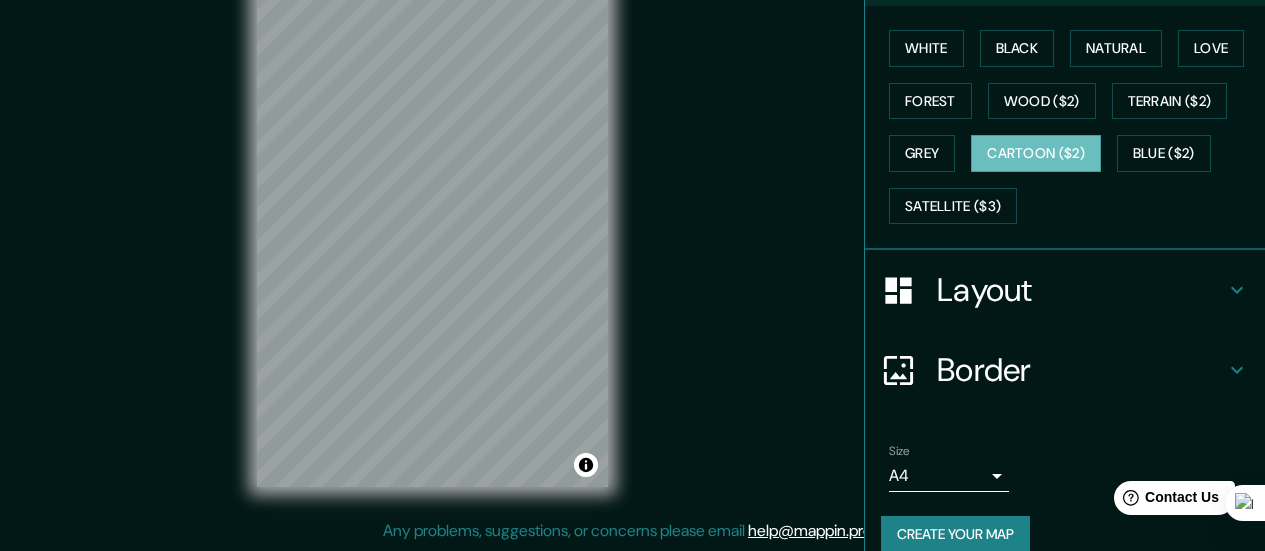 click on "Border" at bounding box center (1081, 370) 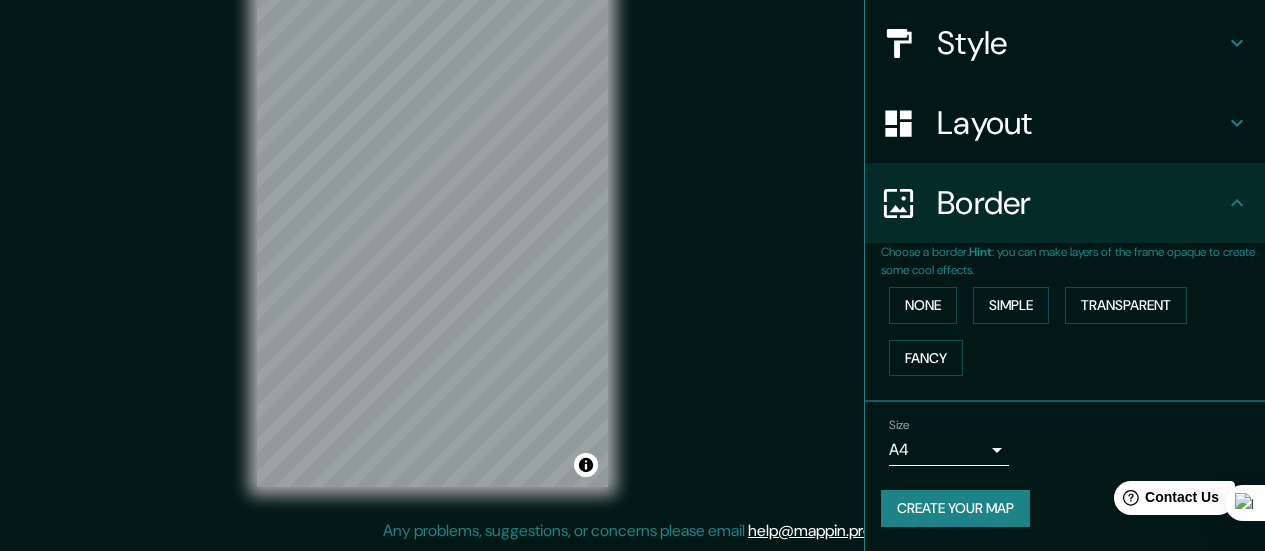scroll, scrollTop: 222, scrollLeft: 0, axis: vertical 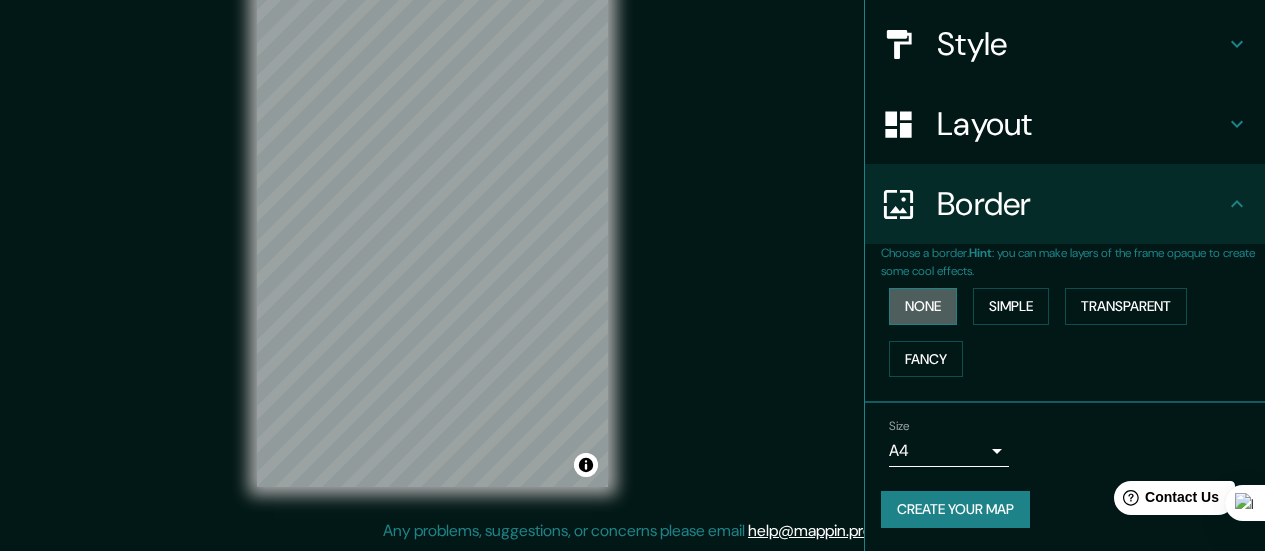 click on "None" at bounding box center [923, 306] 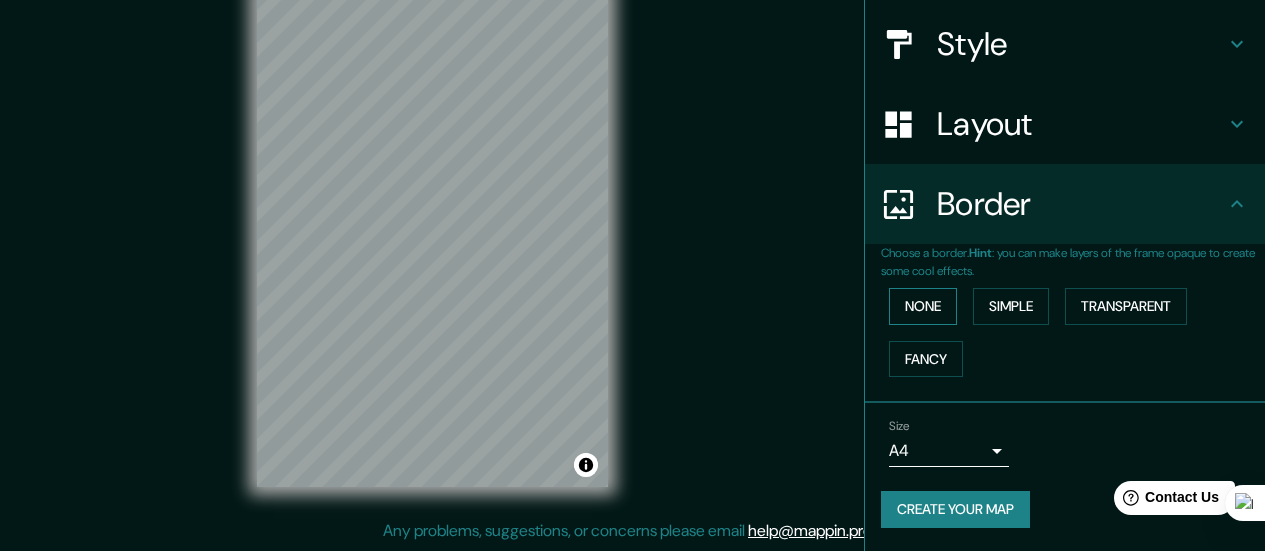 click on "None" at bounding box center (923, 306) 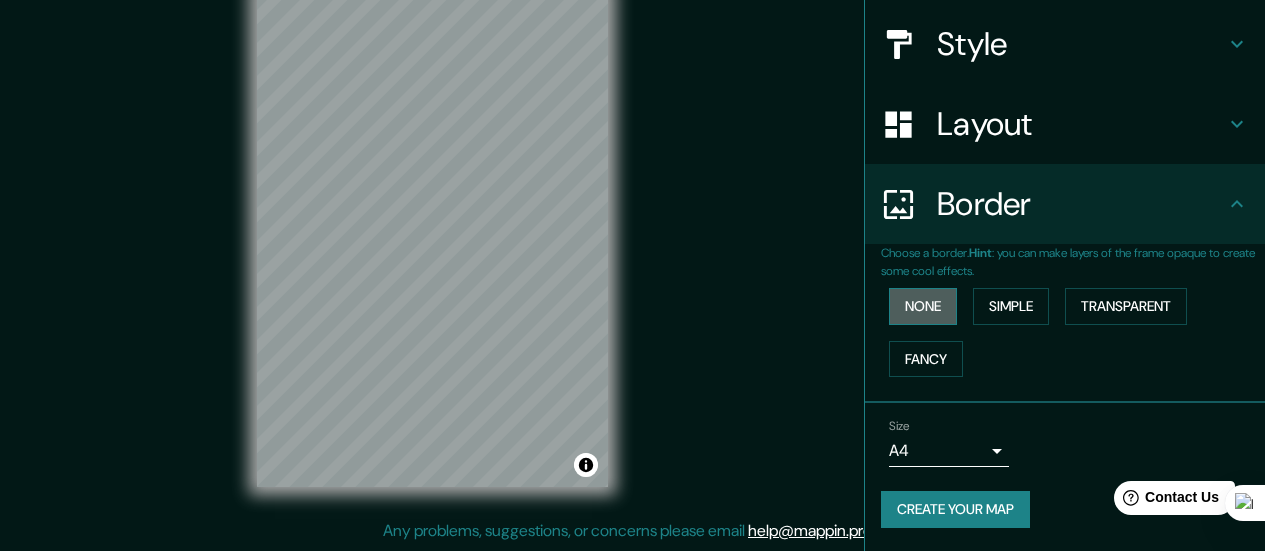 click on "None" at bounding box center [923, 306] 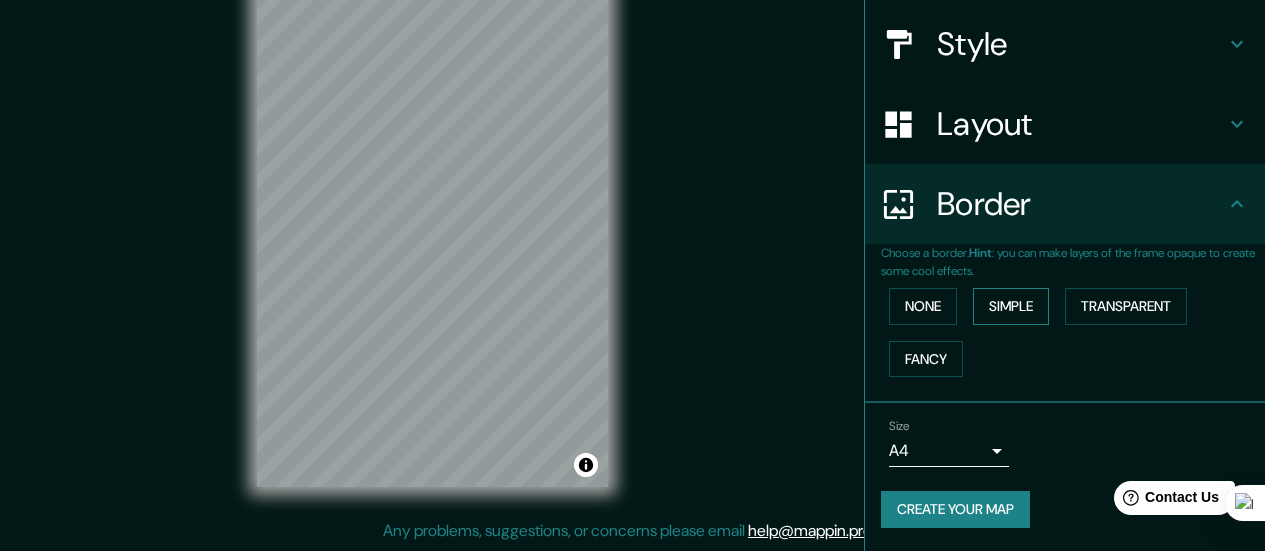 click on "Simple" at bounding box center (1011, 306) 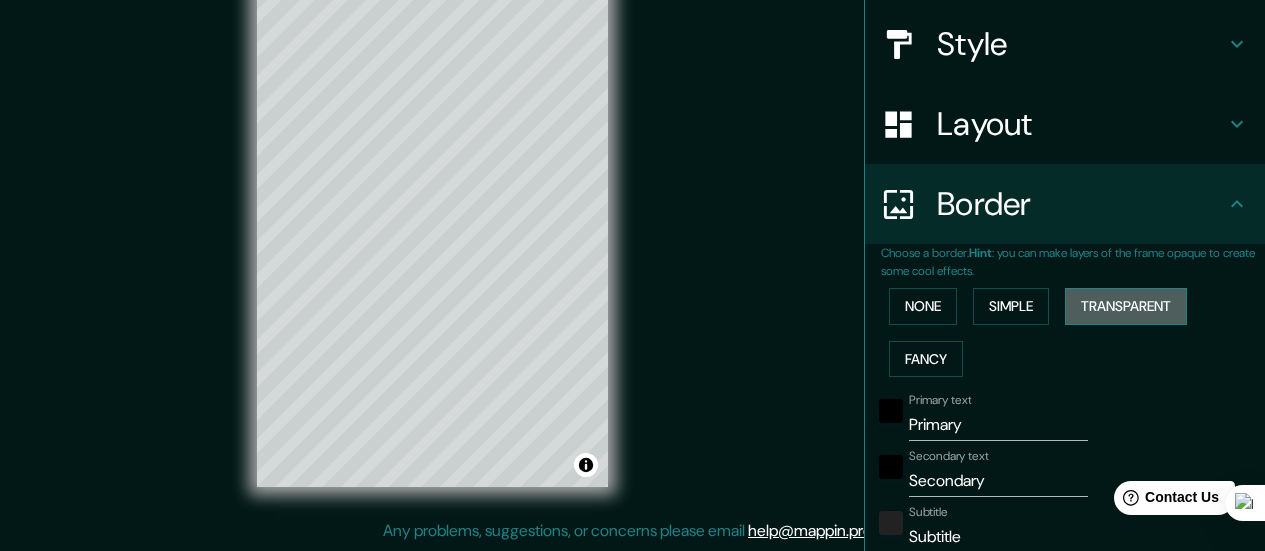 click on "Transparent" at bounding box center [1126, 306] 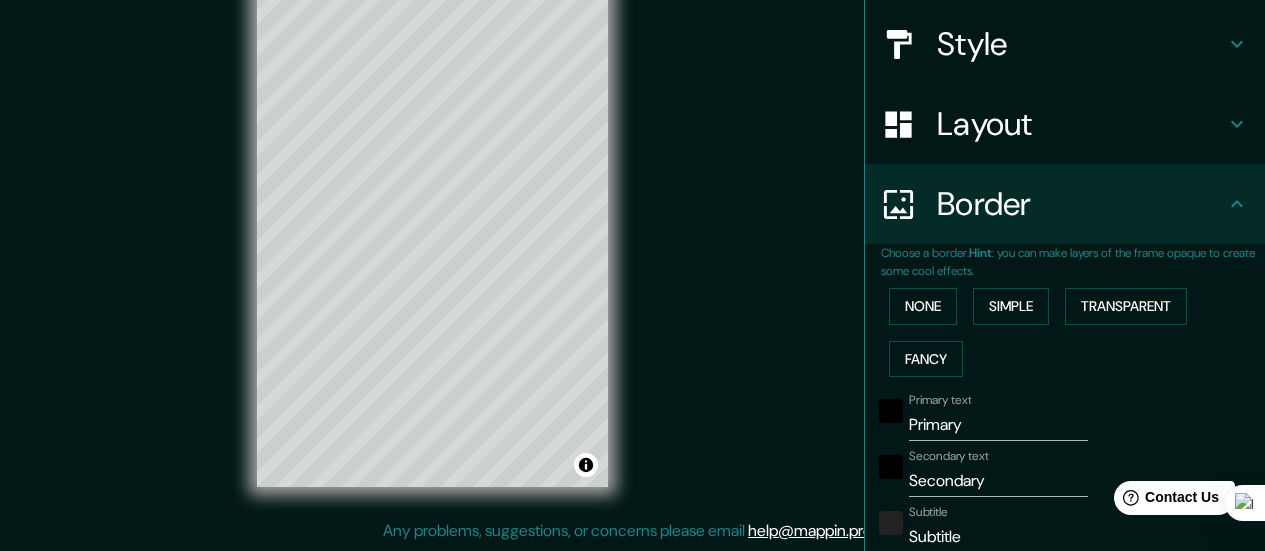 click on "None Simple Transparent Fancy" at bounding box center [1073, 332] 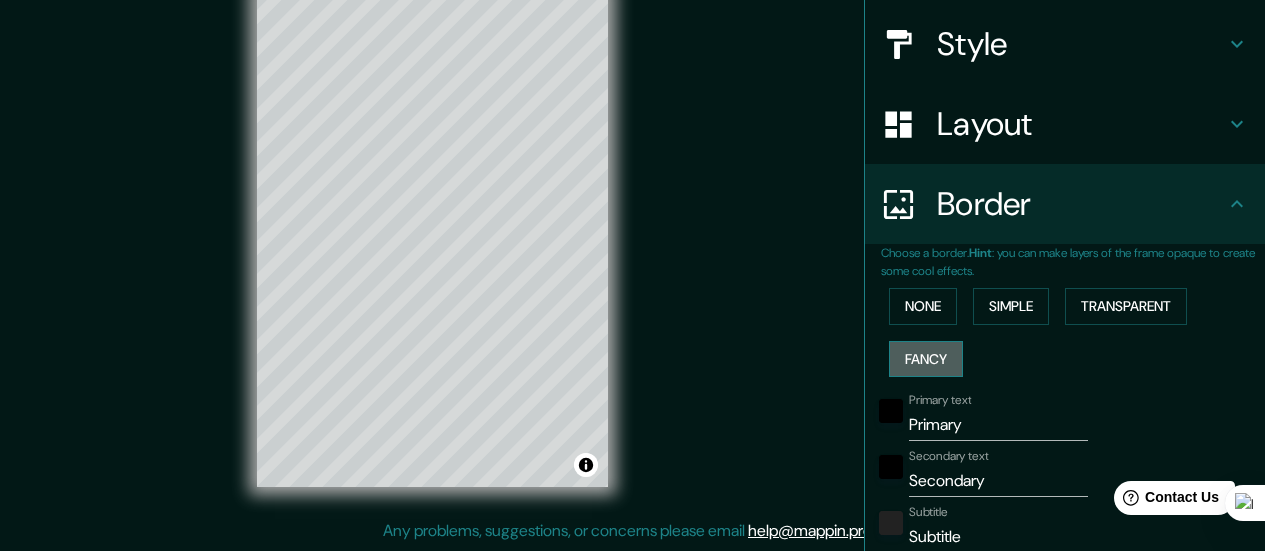 click on "Fancy" at bounding box center (926, 359) 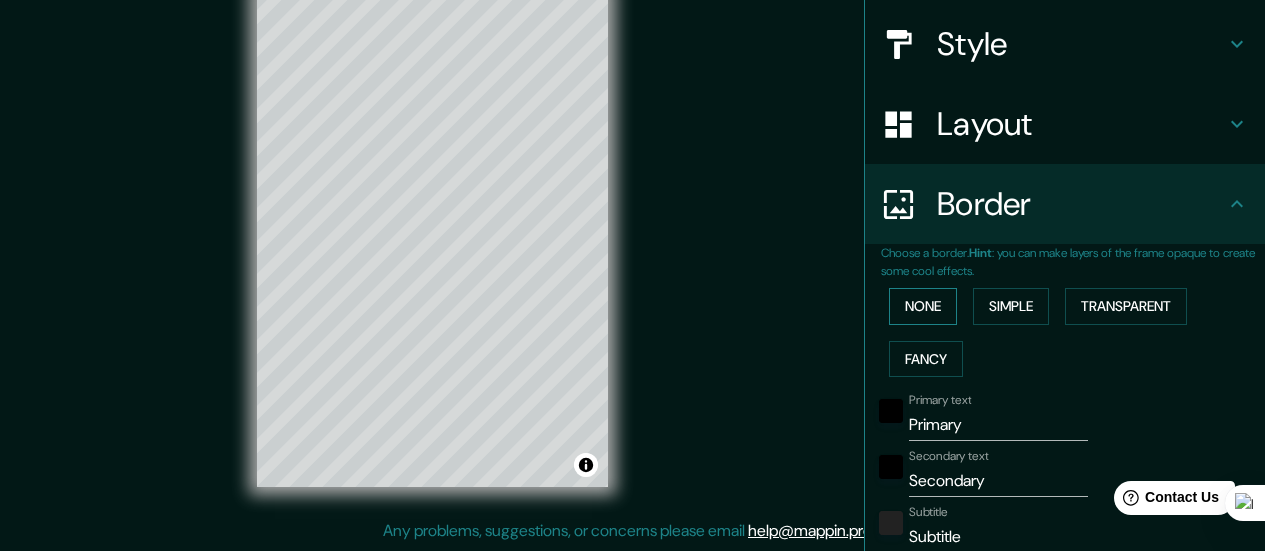 click on "None" at bounding box center (923, 306) 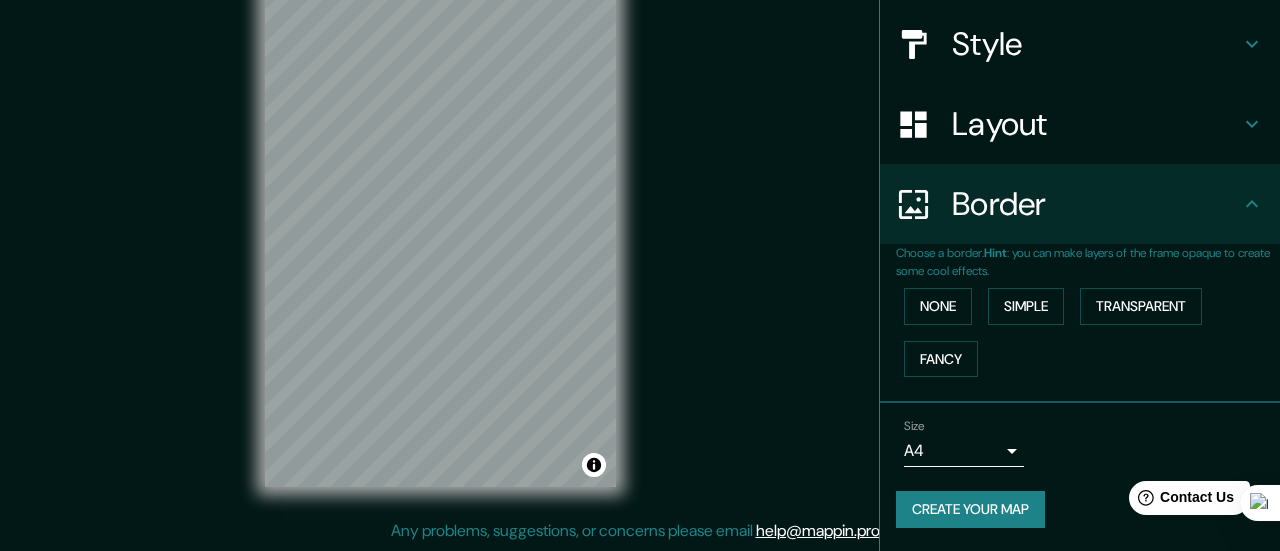 click on "Mappin Location [CITY] [CITY_PART], [CITY_PART], [COUNTRY] Pins Style Layout Border Choose a border. Hint : you can make layers of the frame opaque to create some cool effects. None Simple Transparent Fancy Size A4 single Create your map © Mapbox © OpenStreetMap Improve this map Any problems, suggestions, or concerns please email help@example.com . . ." at bounding box center (640, 234) 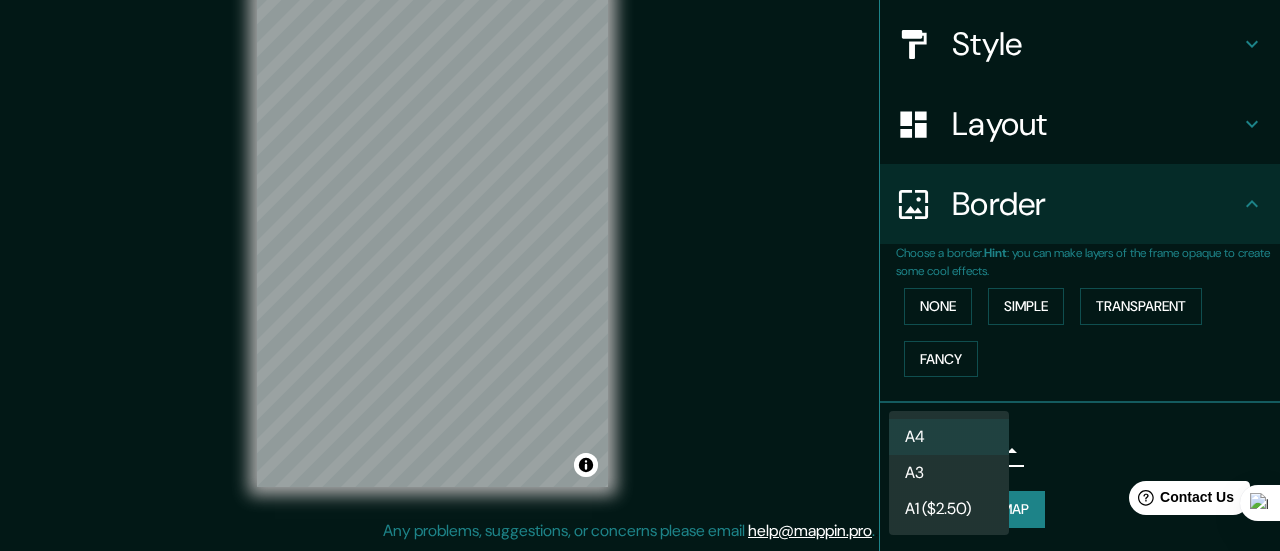 click at bounding box center [640, 275] 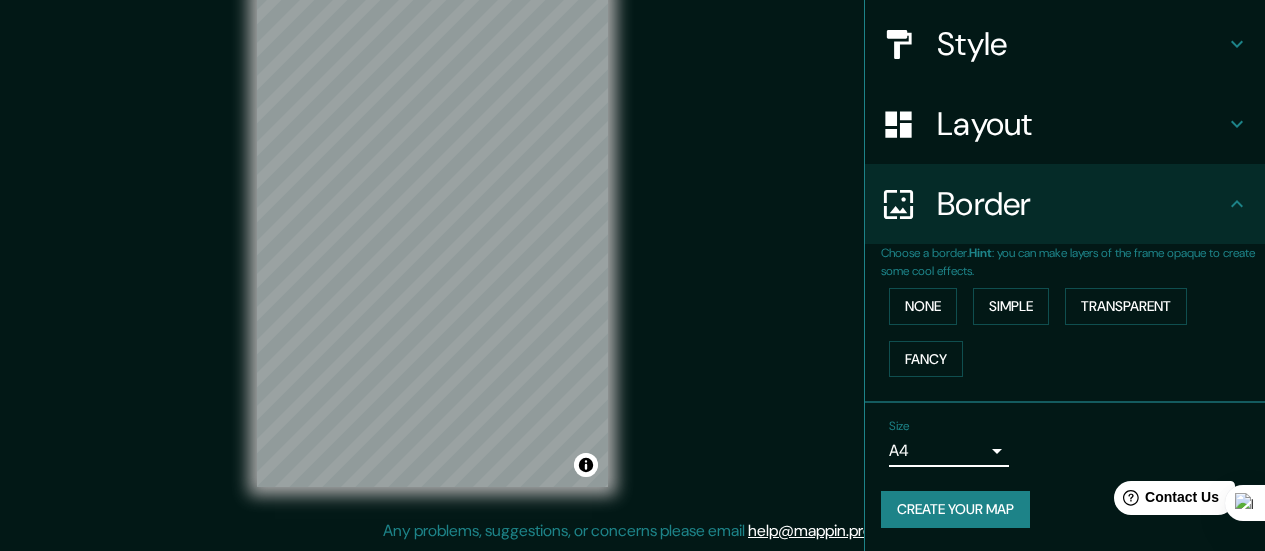 click 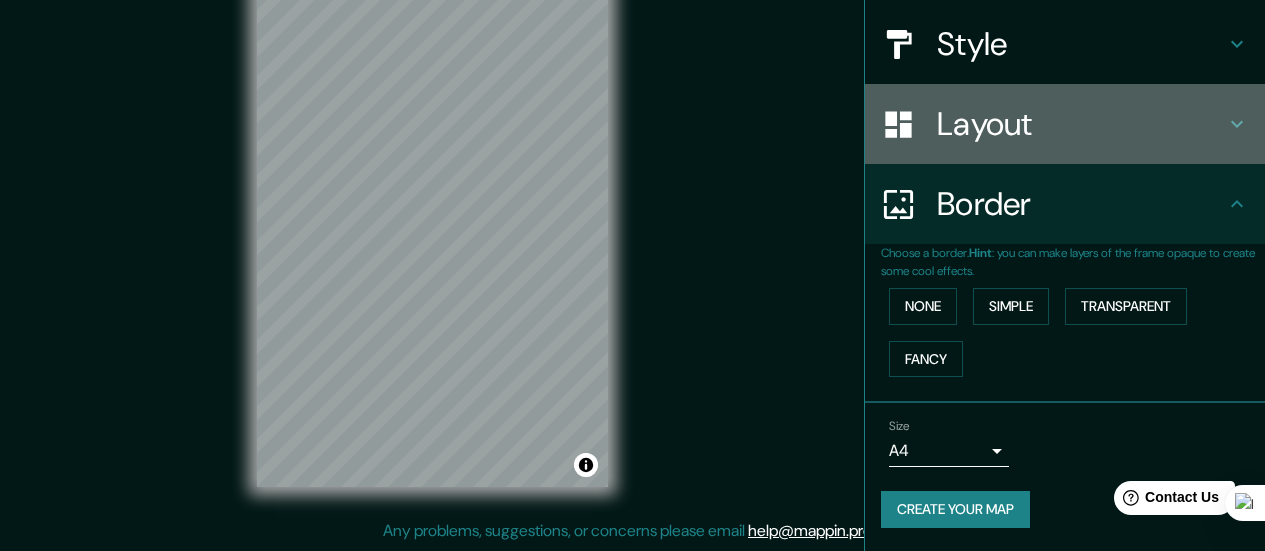 click on "Layout" at bounding box center [1065, 124] 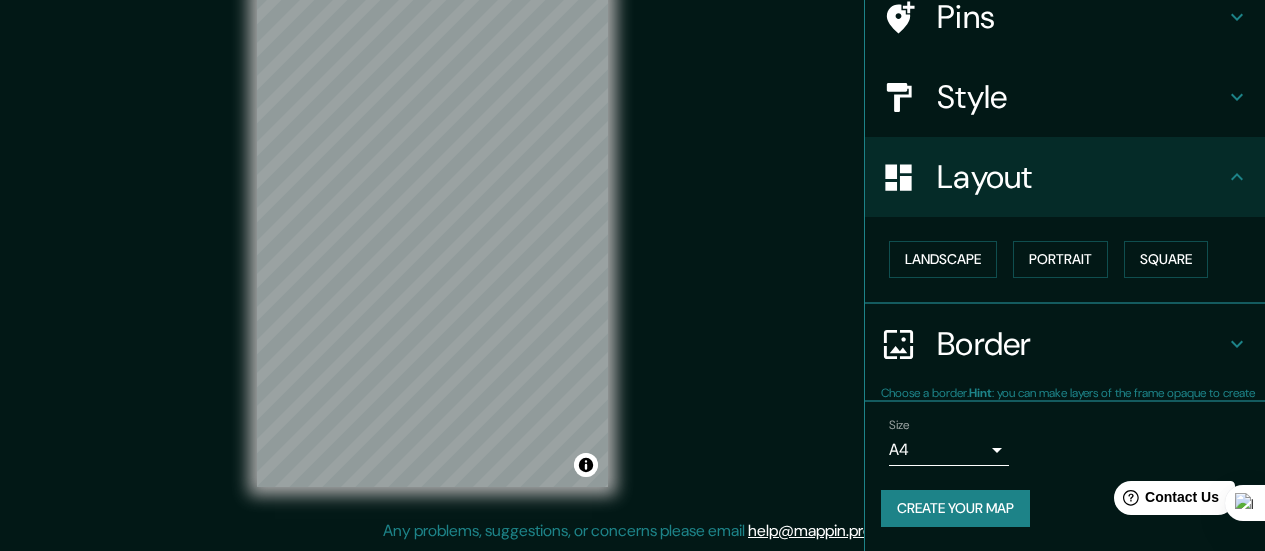 scroll, scrollTop: 168, scrollLeft: 0, axis: vertical 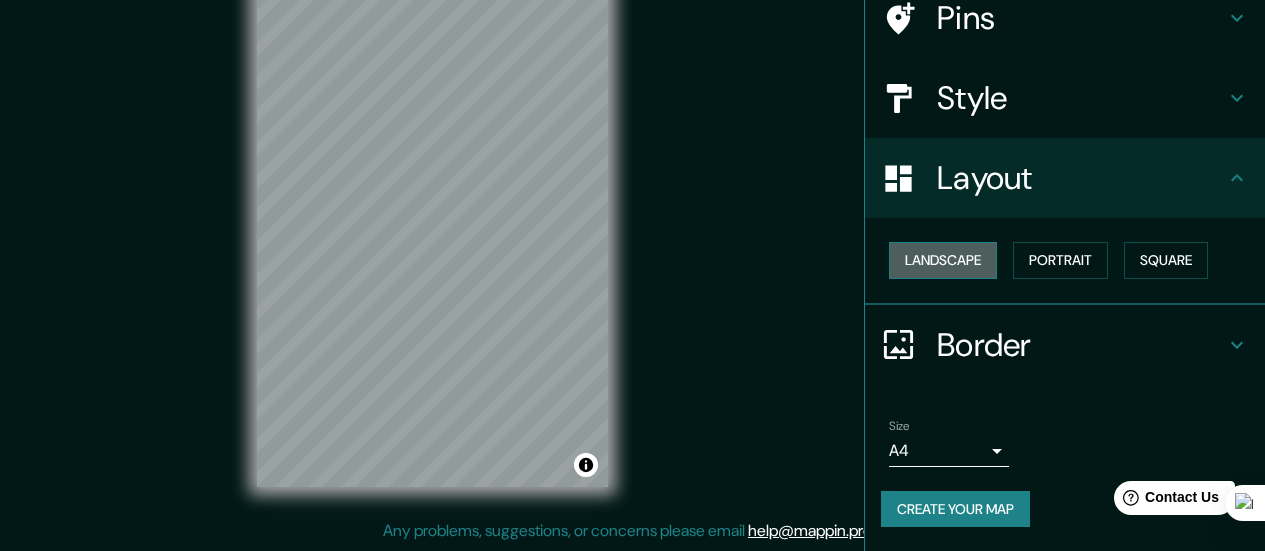 click on "Landscape" at bounding box center (943, 260) 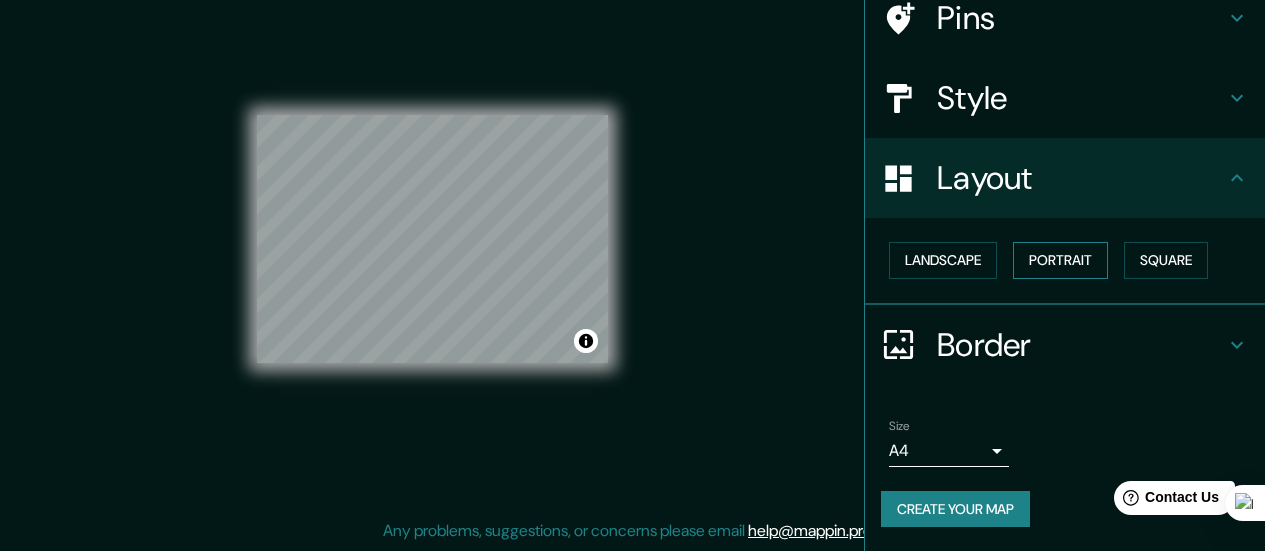 click on "Portrait" at bounding box center (1060, 260) 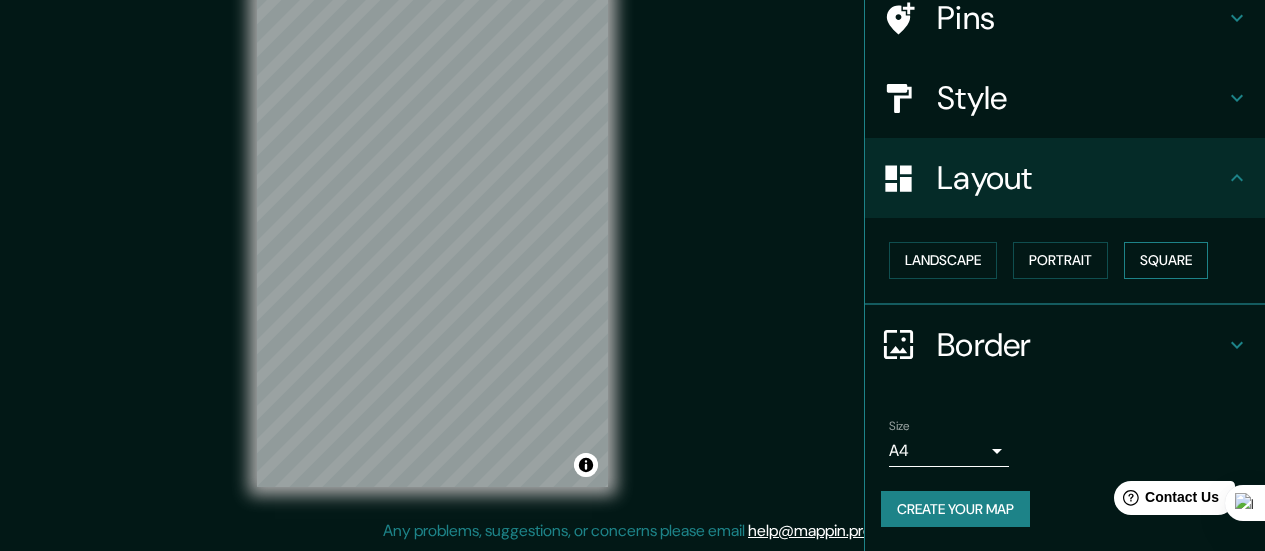 click on "Square" at bounding box center [1166, 260] 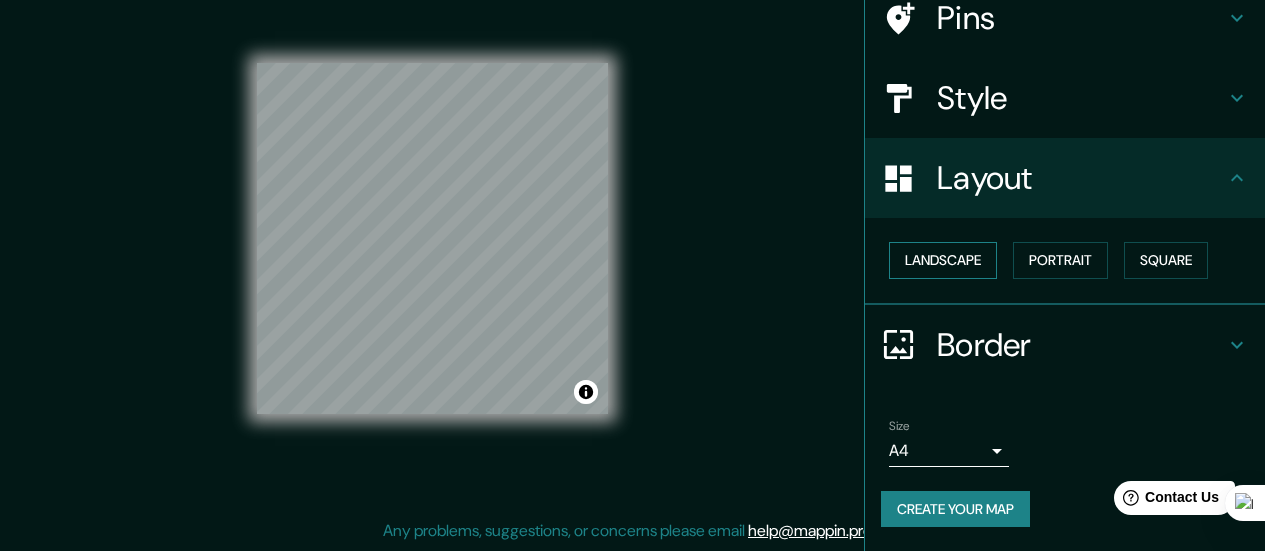 drag, startPoint x: 958, startPoint y: 256, endPoint x: 949, endPoint y: 247, distance: 12.727922 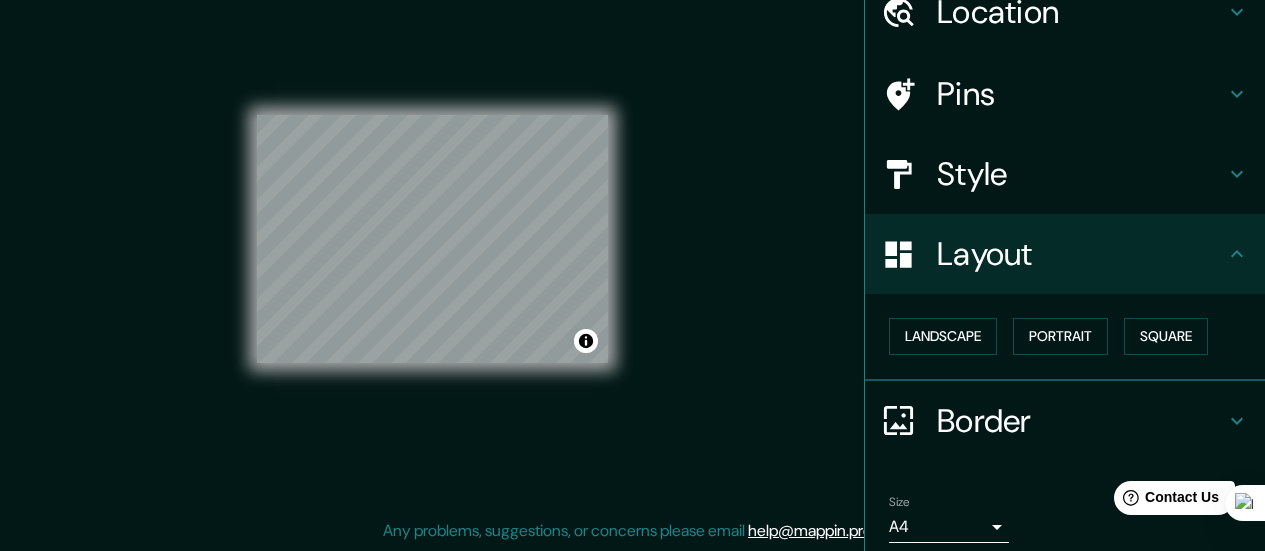 scroll, scrollTop: 68, scrollLeft: 0, axis: vertical 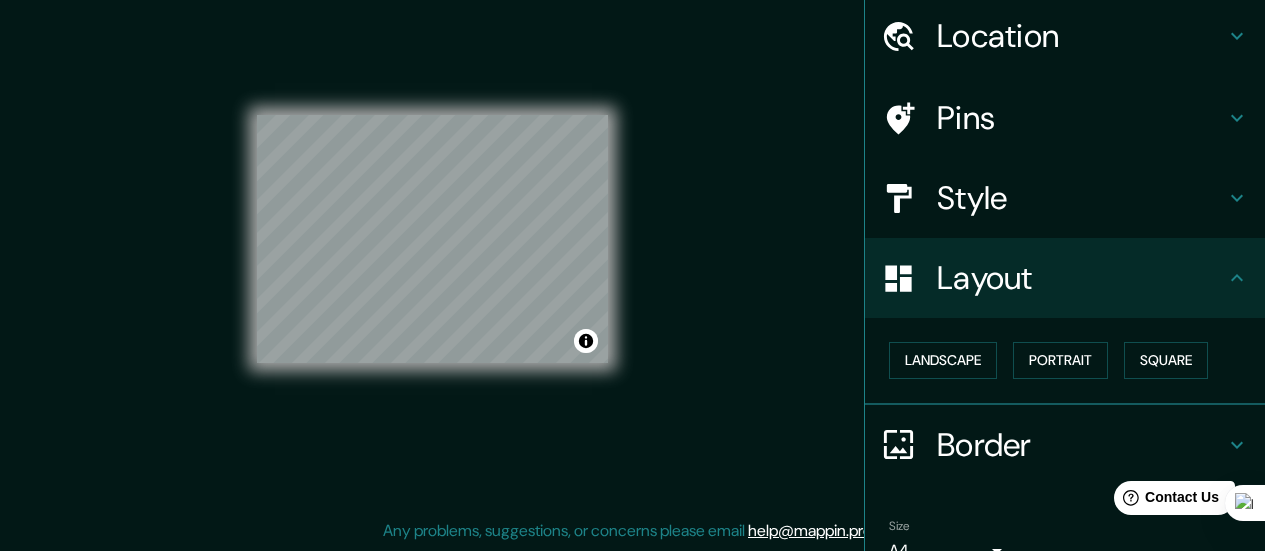 click at bounding box center [909, 198] 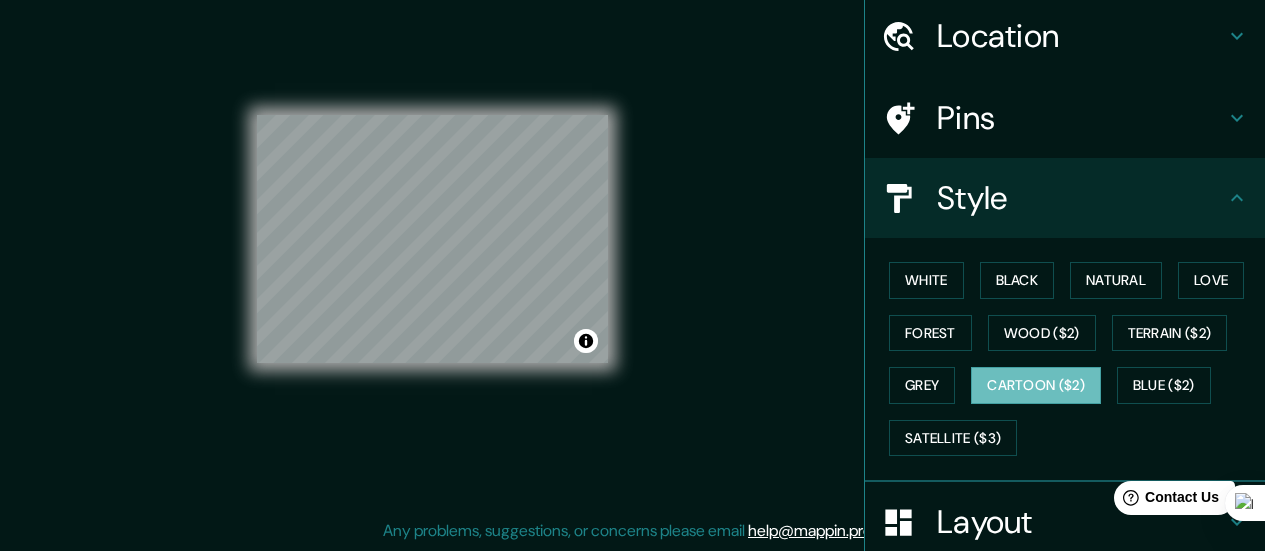 click on "Pins" at bounding box center (1081, 118) 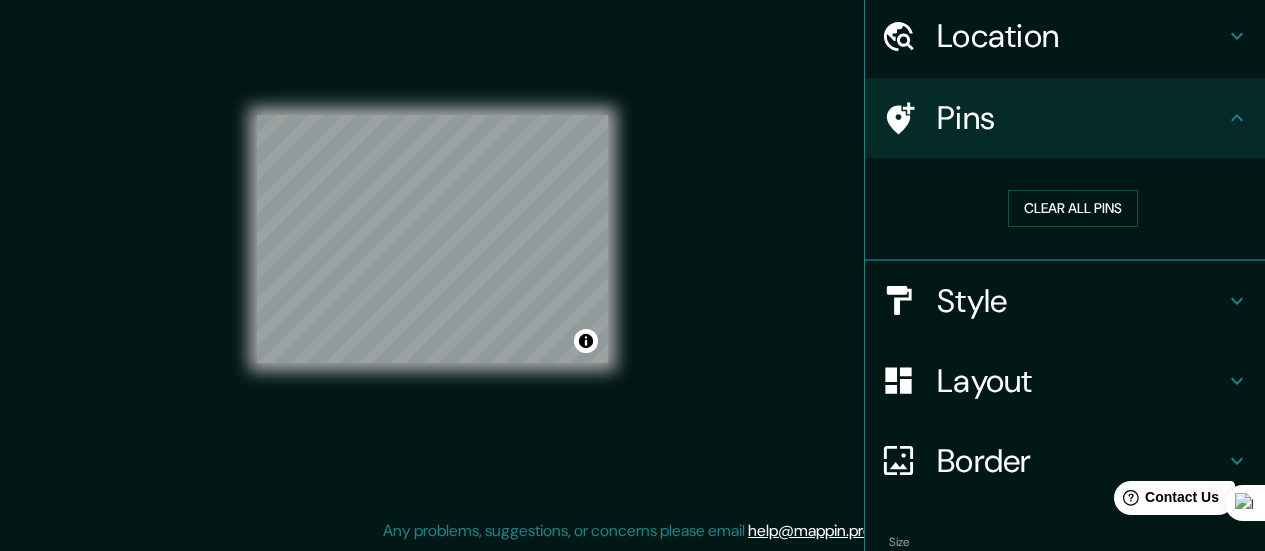 scroll, scrollTop: 0, scrollLeft: 0, axis: both 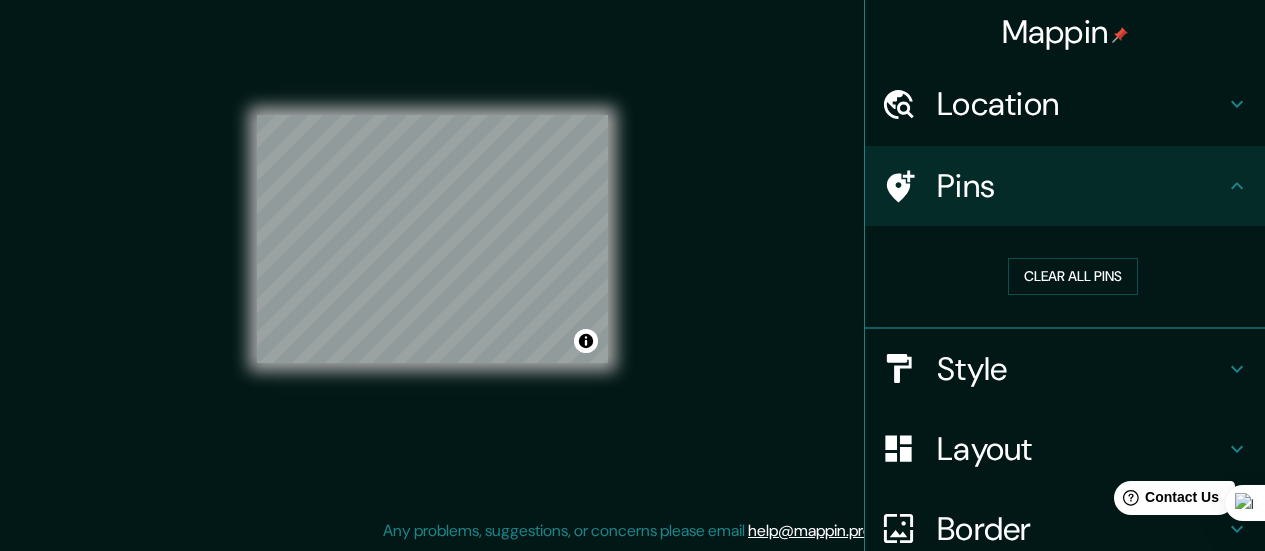 click on "Location" at bounding box center (1081, 104) 